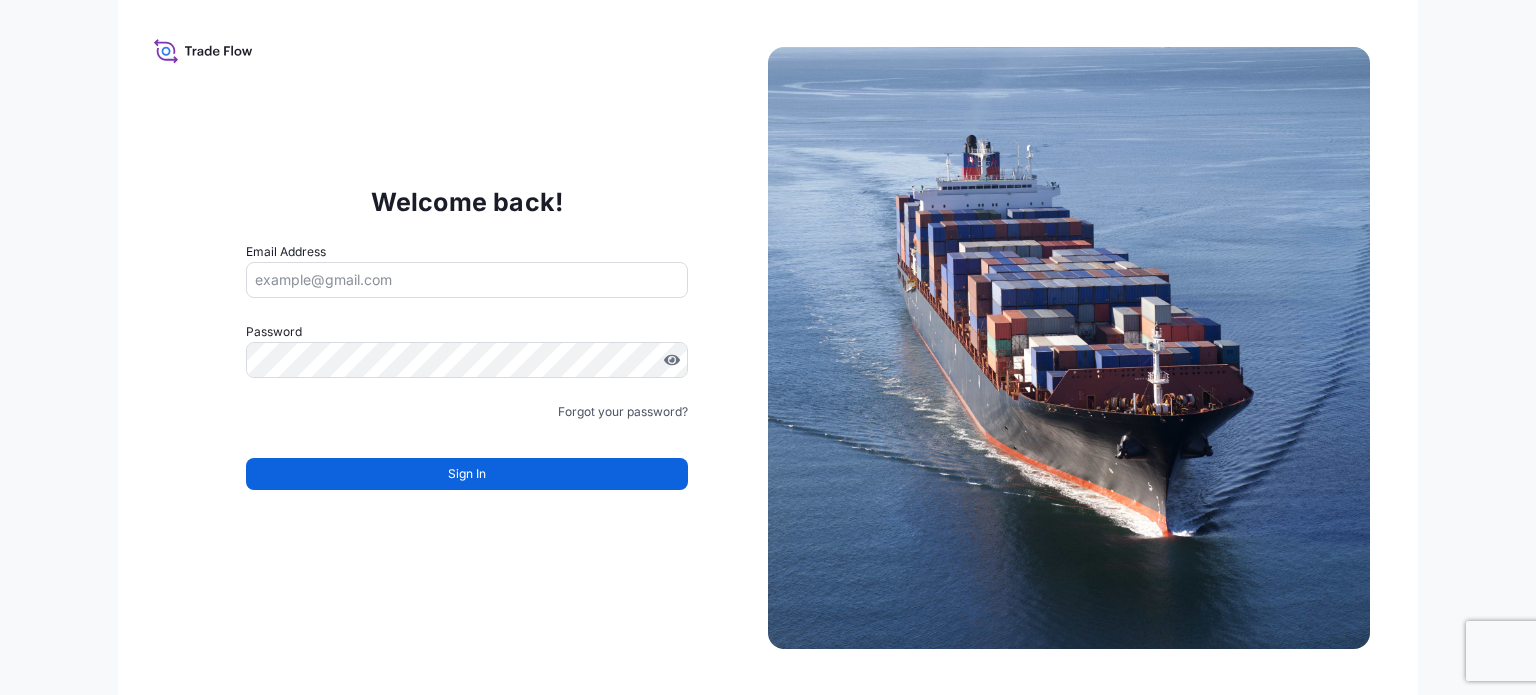 scroll, scrollTop: 0, scrollLeft: 0, axis: both 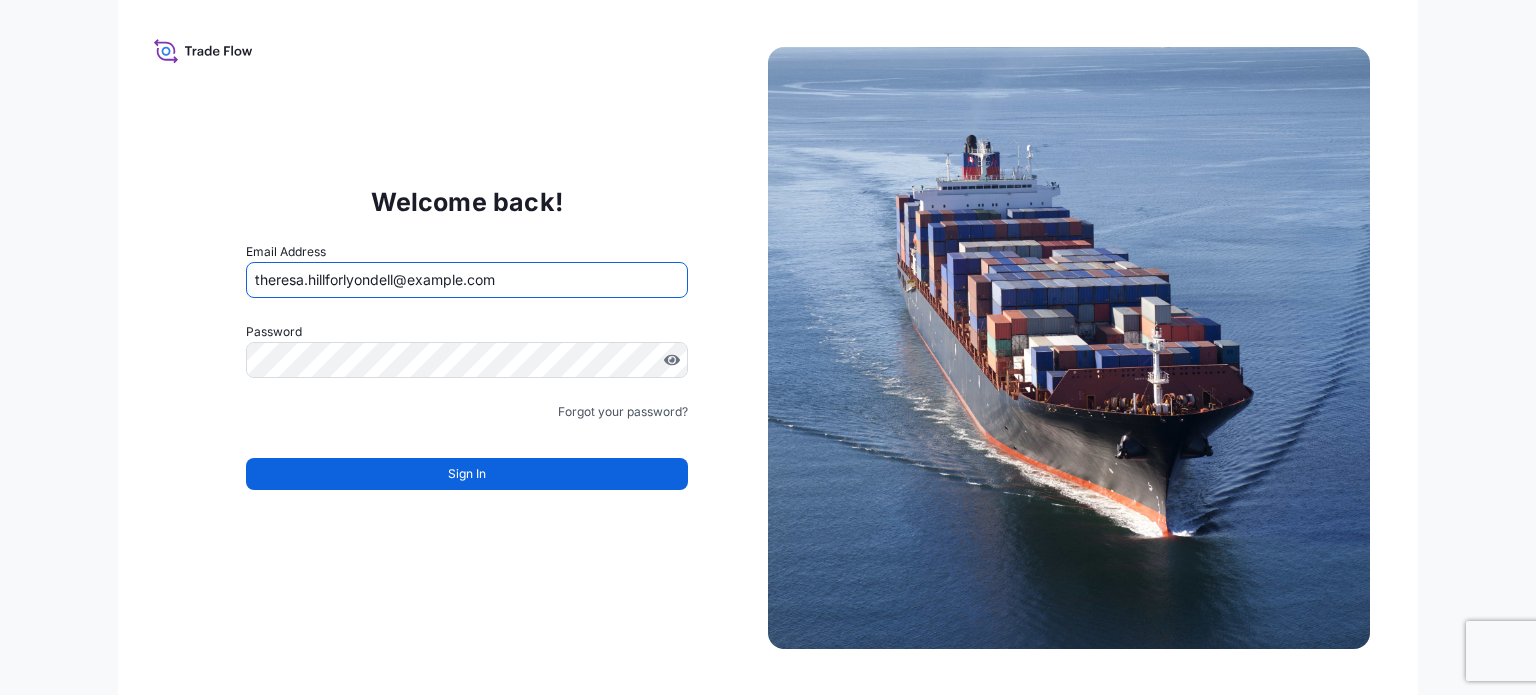 drag, startPoint x: 496, startPoint y: 287, endPoint x: 220, endPoint y: 275, distance: 276.26074 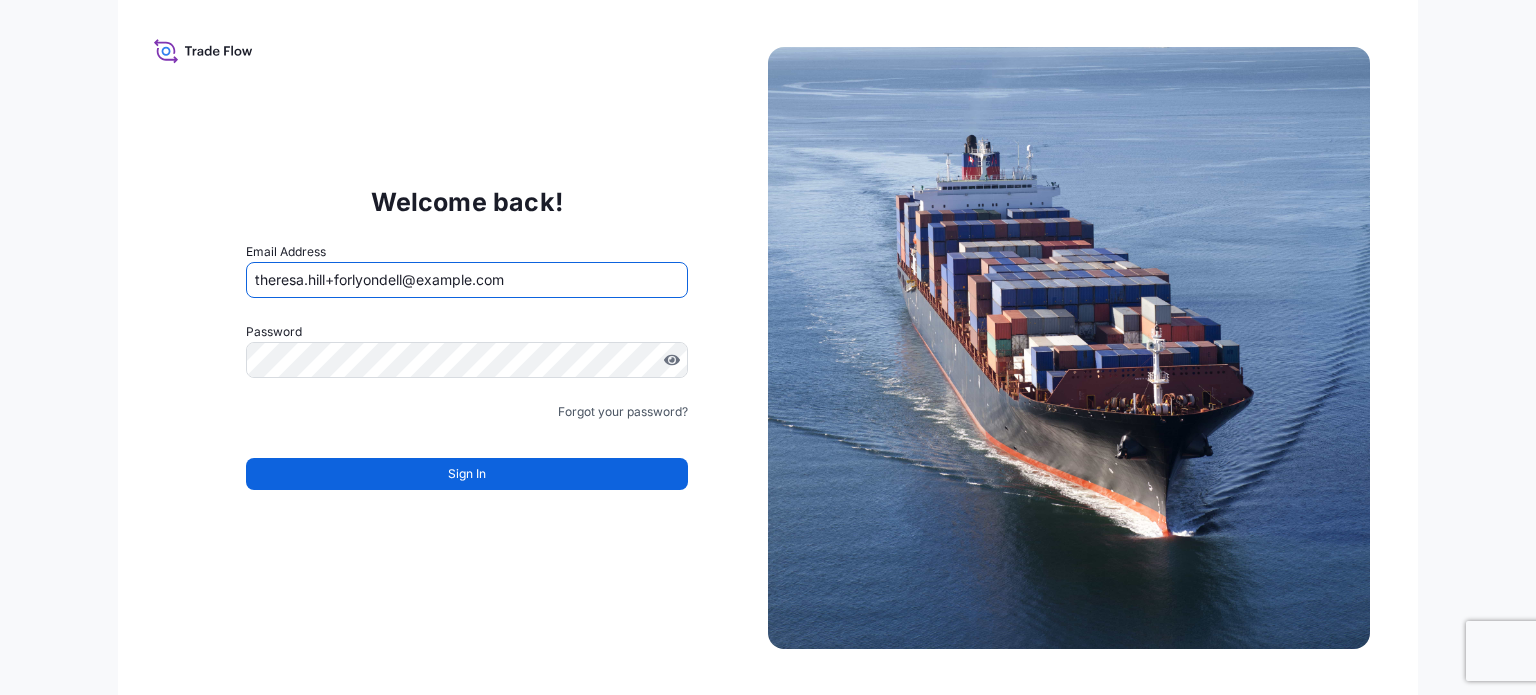 type on "theresa.hill+forlyondell@example.com" 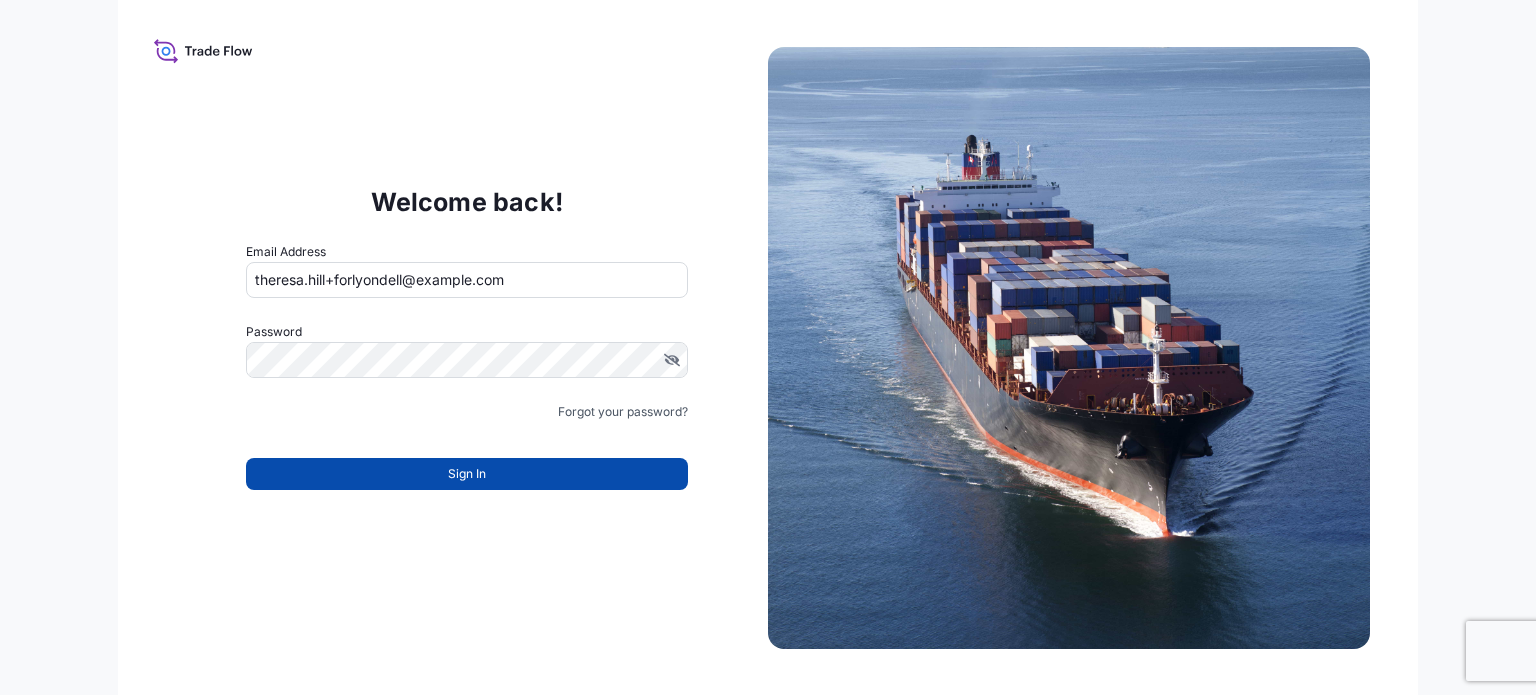 click on "Sign In" at bounding box center [467, 474] 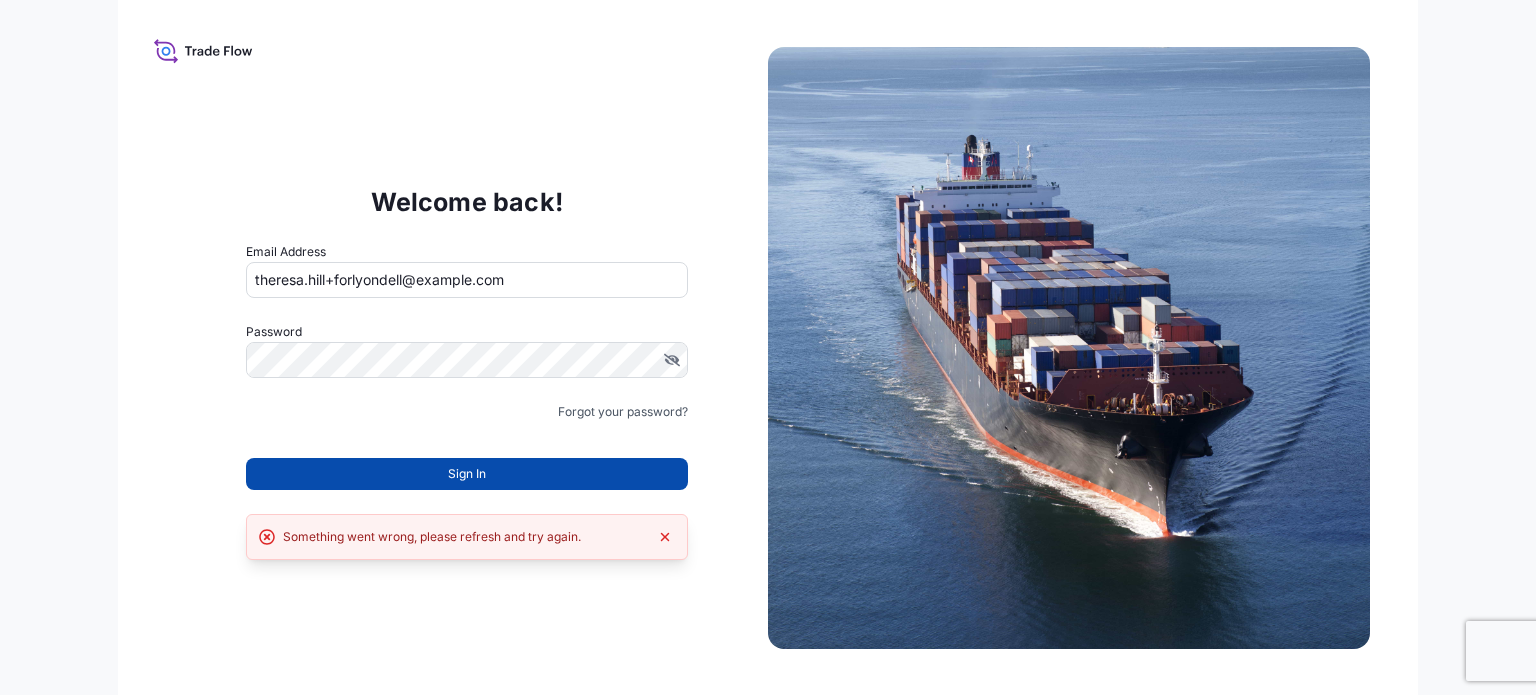 click on "Sign In" at bounding box center [467, 474] 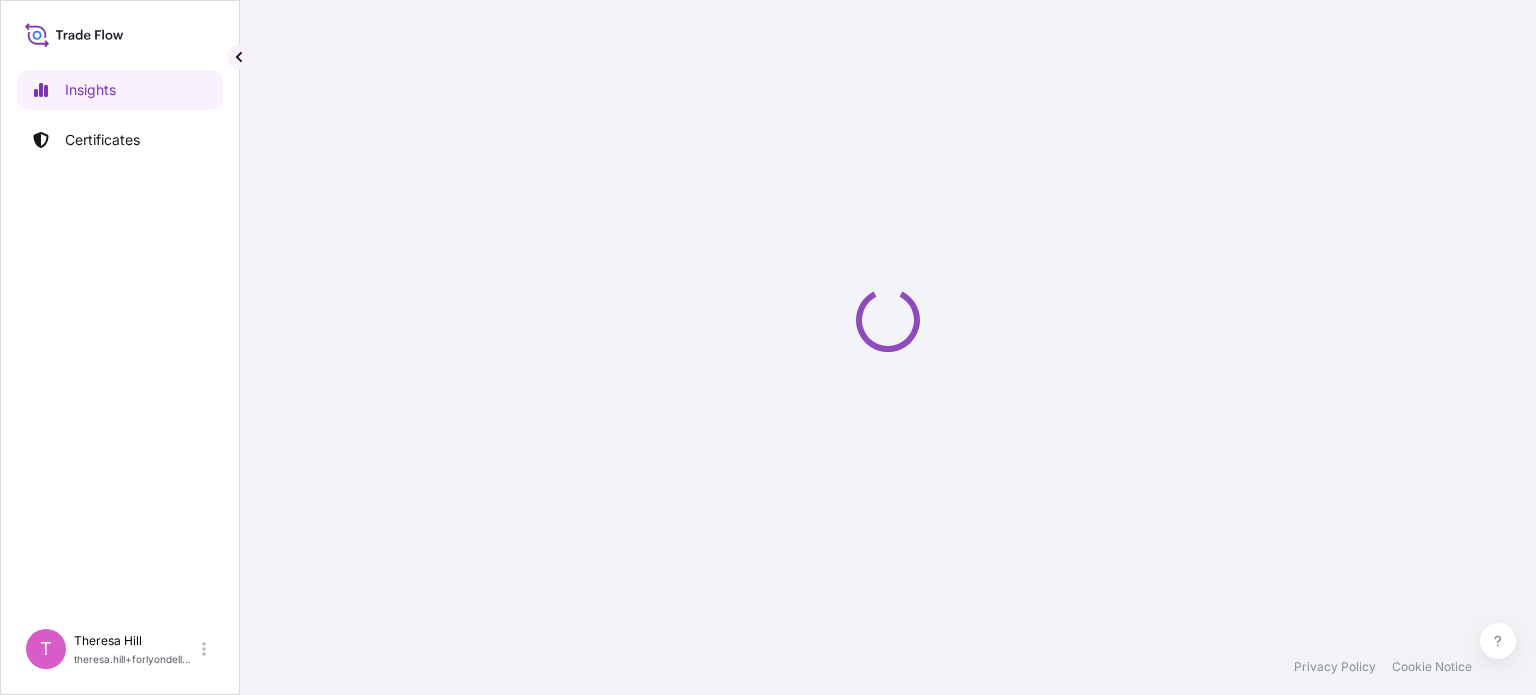 select on "2025" 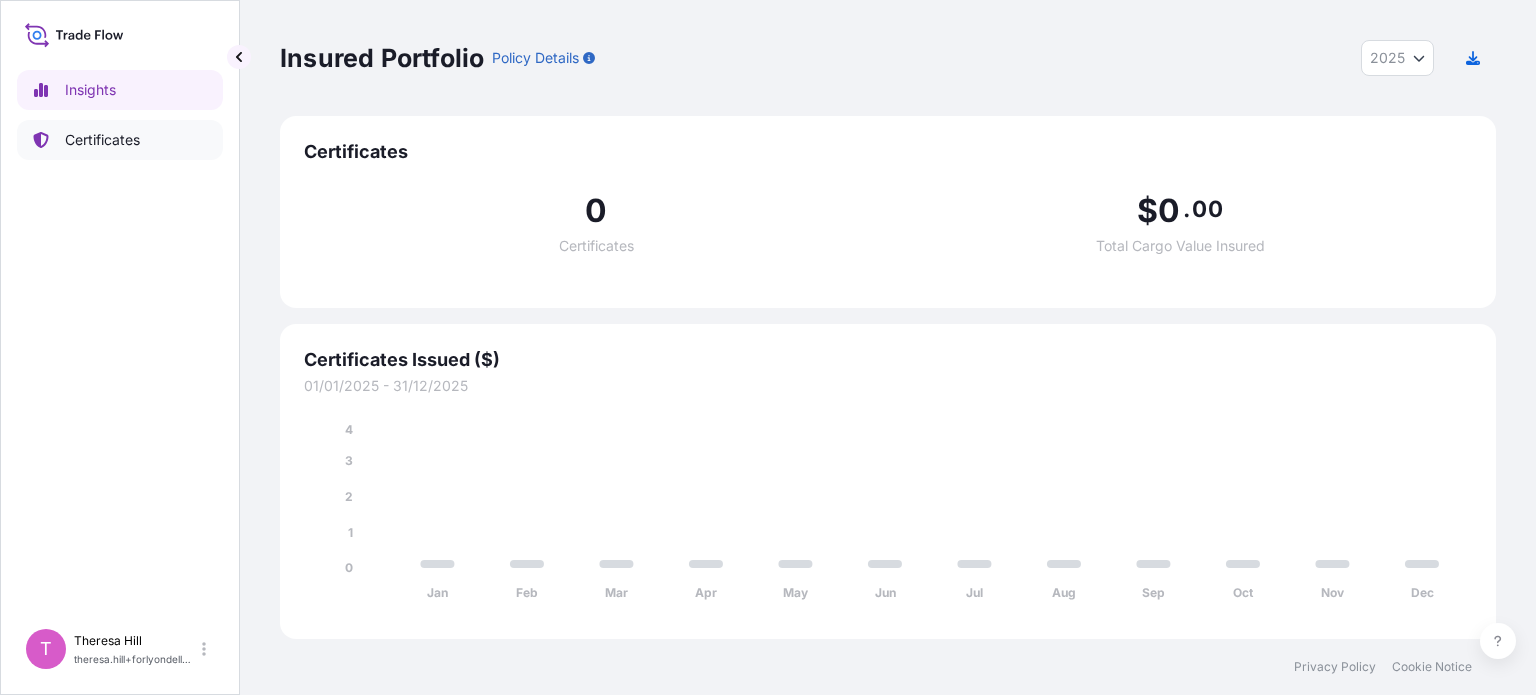 click on "Certificates" at bounding box center [102, 140] 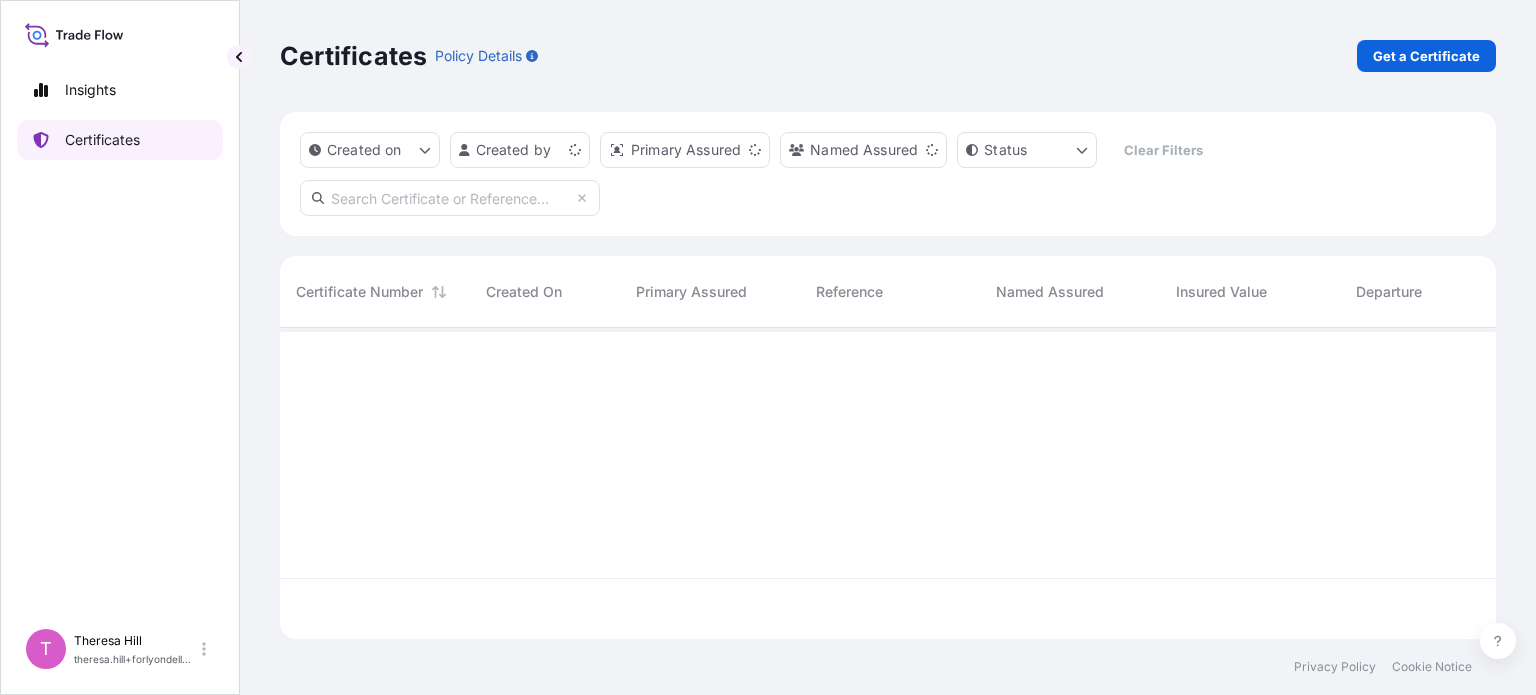 scroll, scrollTop: 16, scrollLeft: 16, axis: both 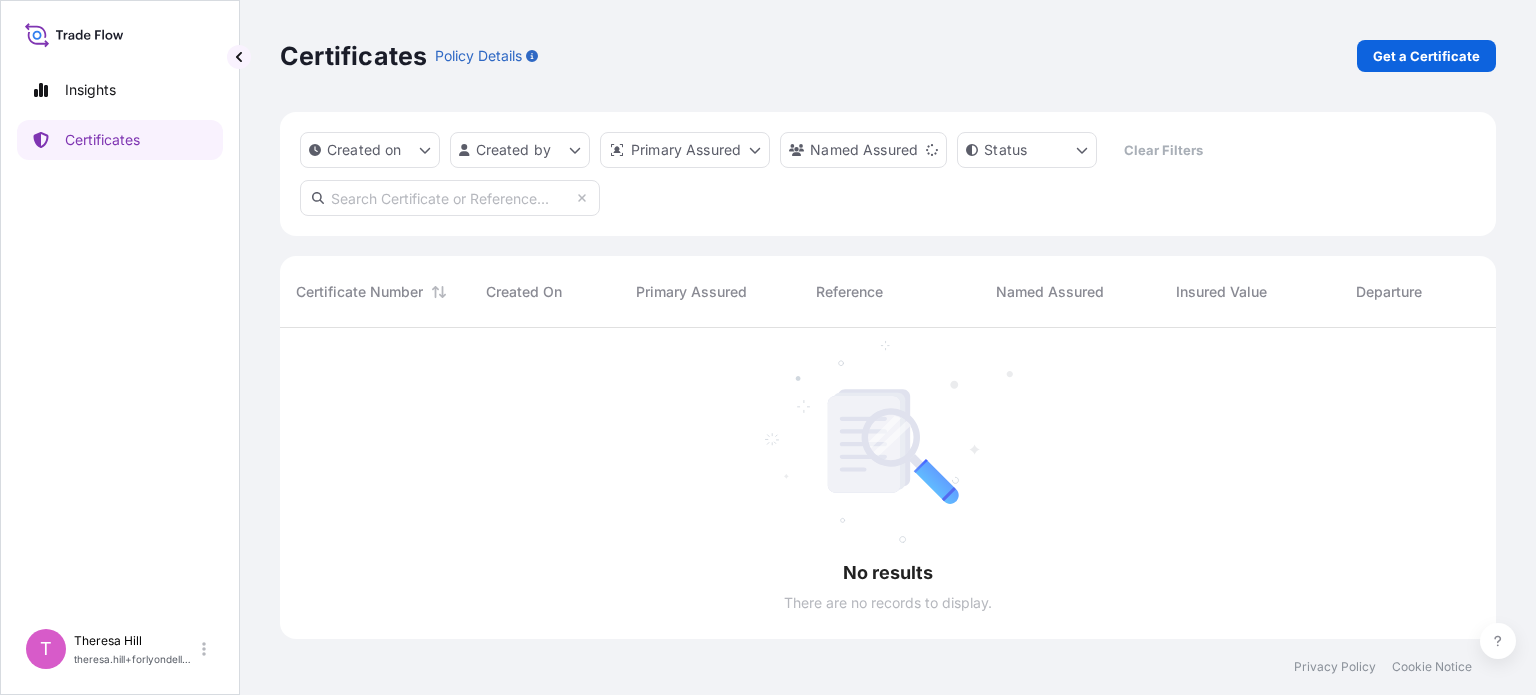 click at bounding box center [450, 198] 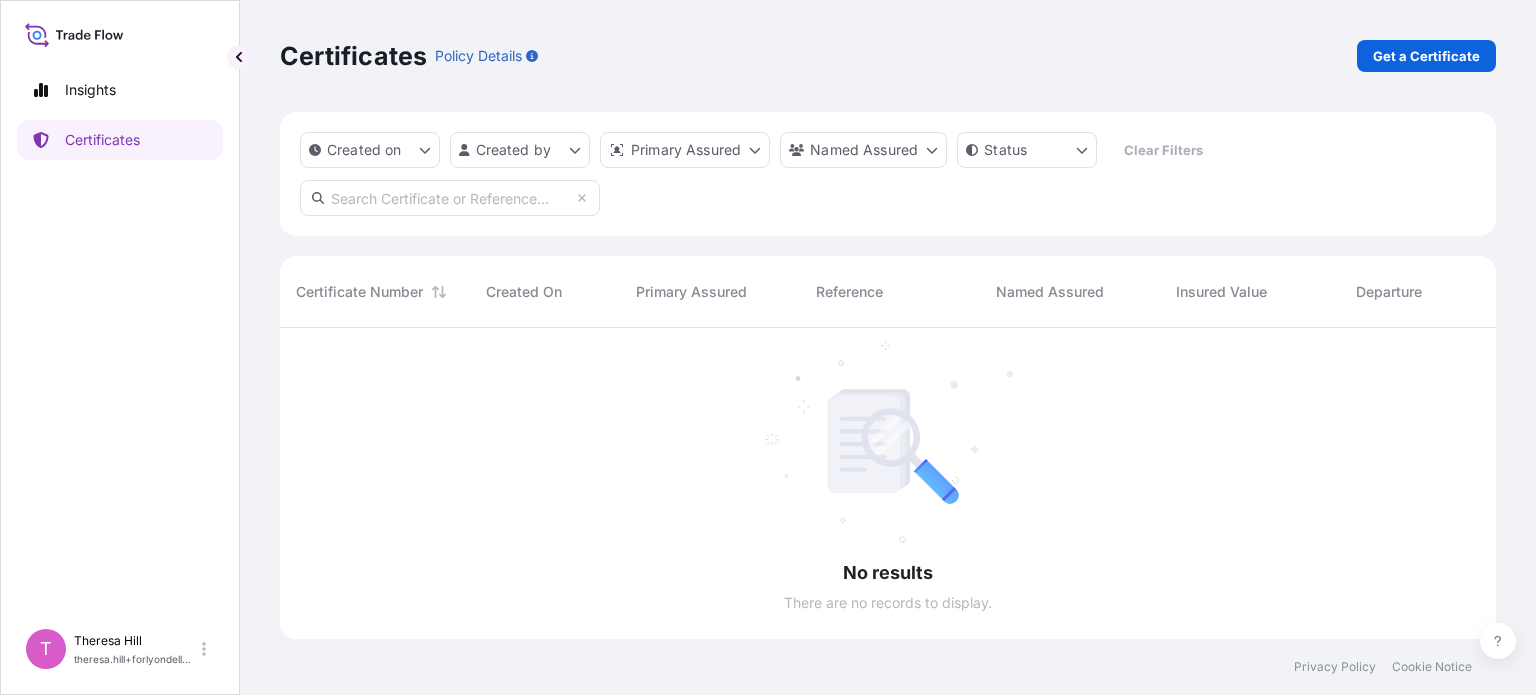 click 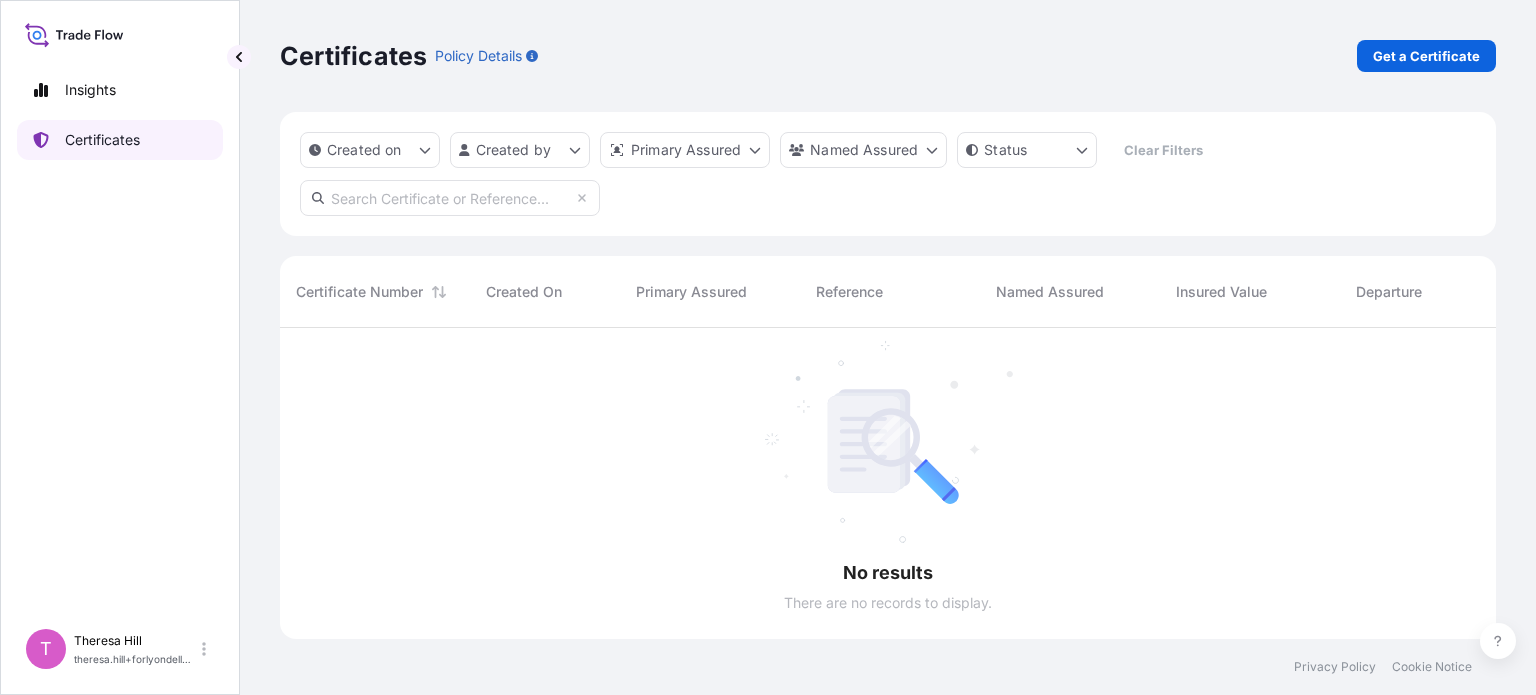 click on "Certificates" at bounding box center [102, 140] 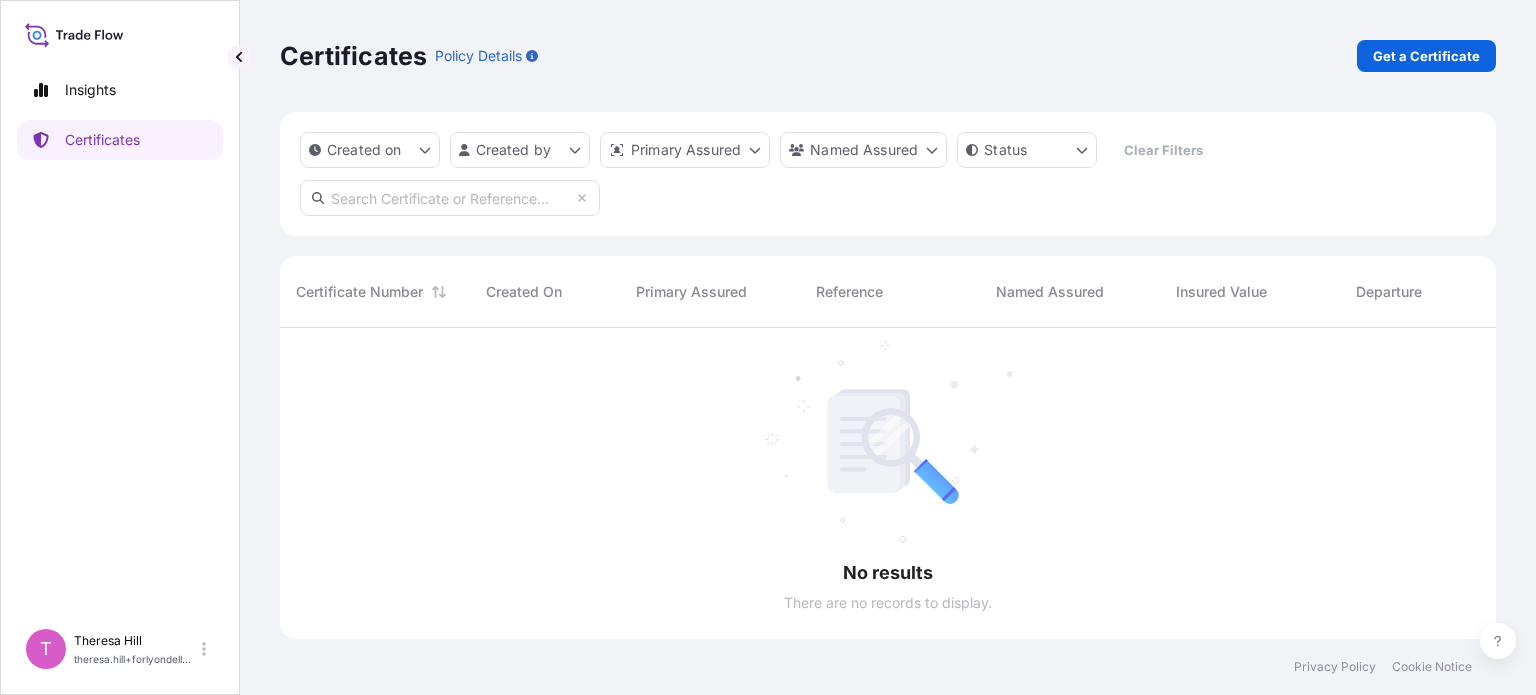 click at bounding box center (450, 198) 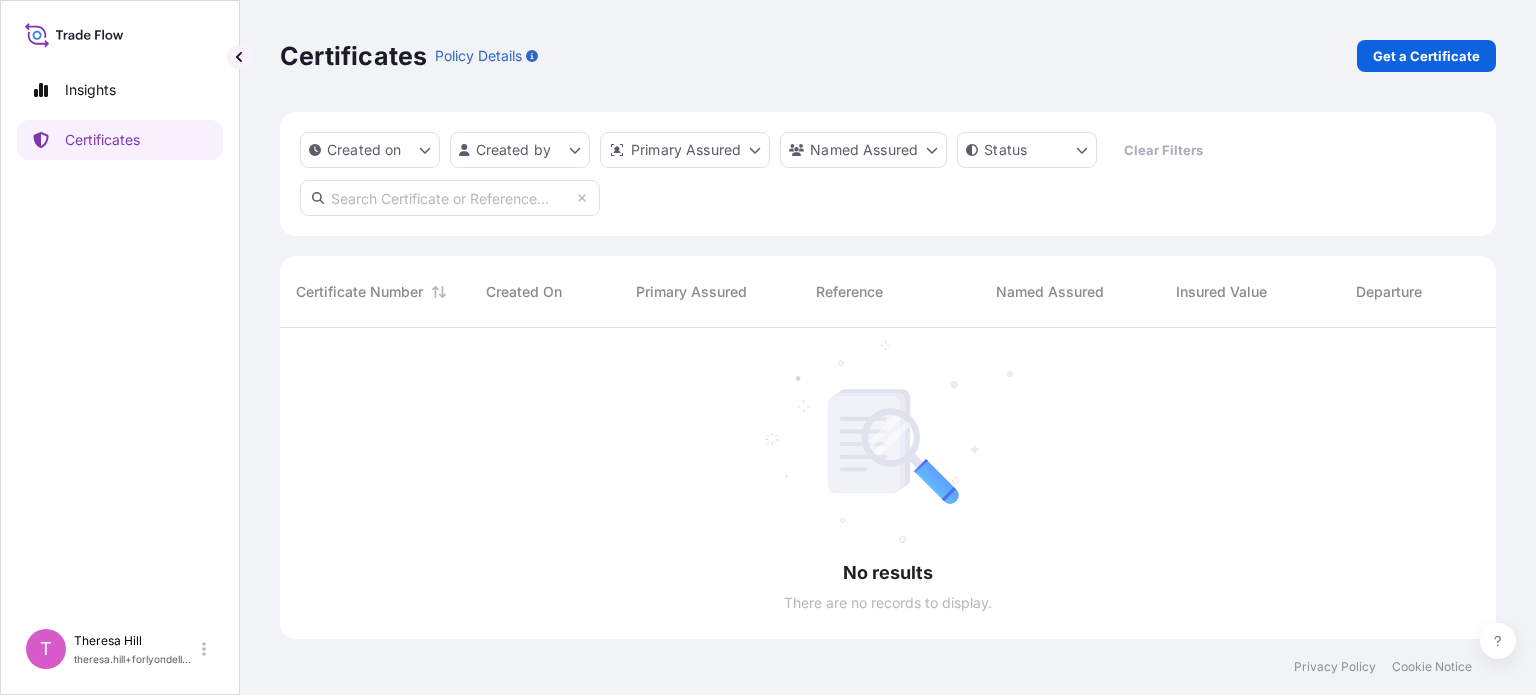 click at bounding box center [450, 198] 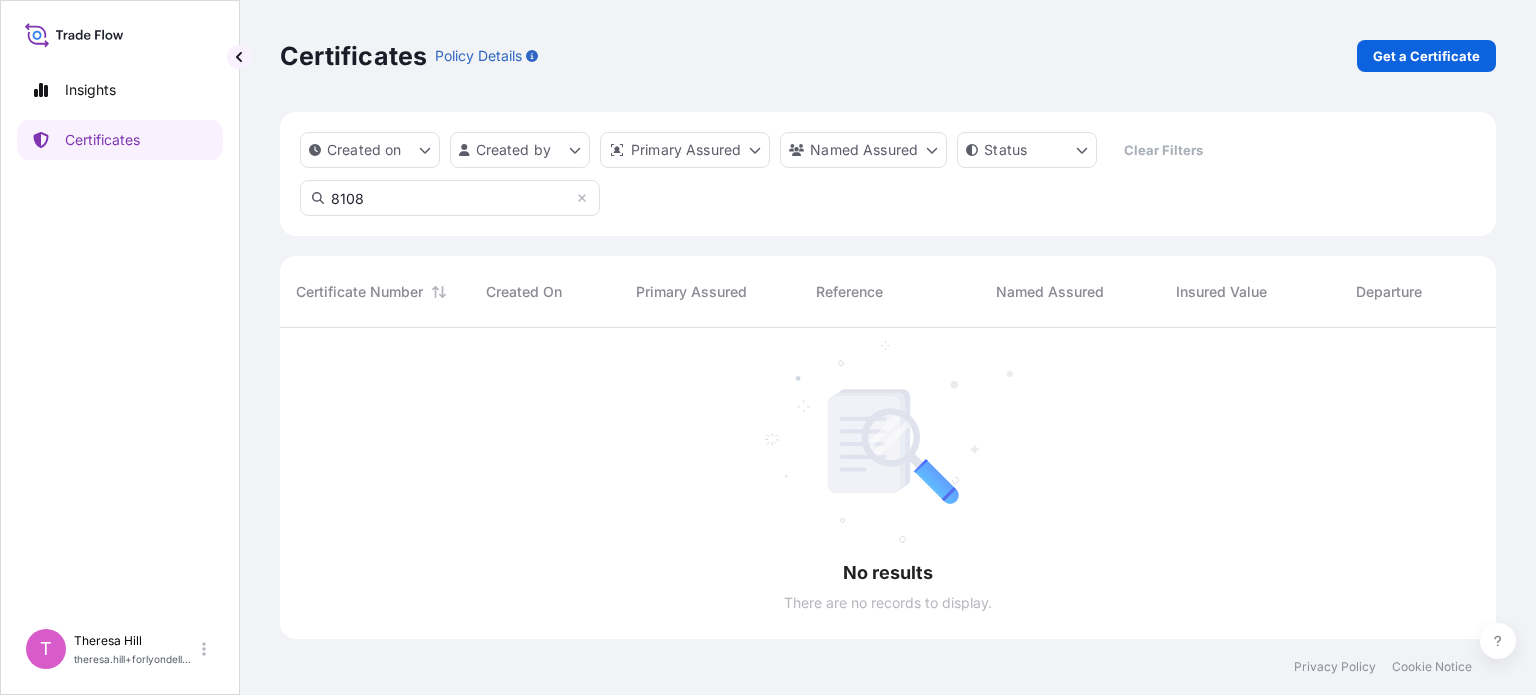 scroll, scrollTop: 307, scrollLeft: 1200, axis: both 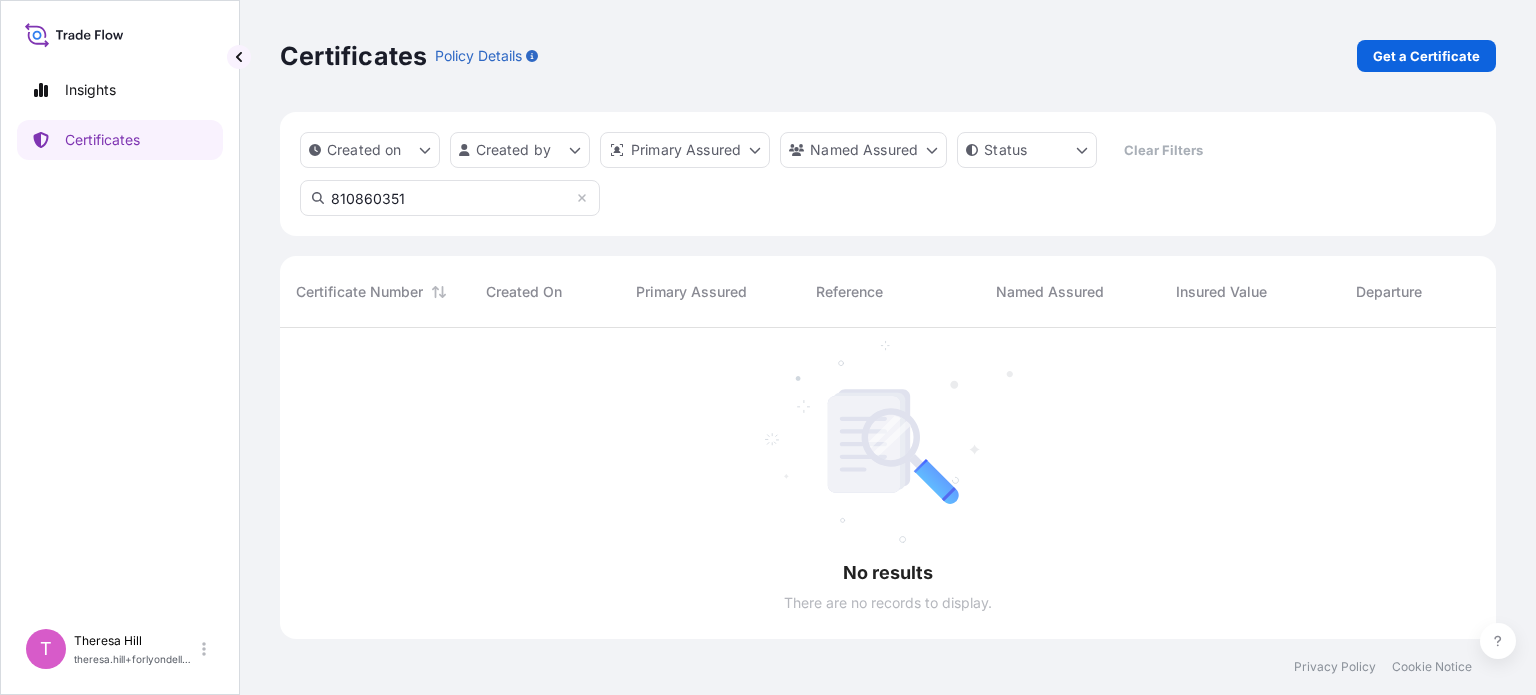 type on "8108603510" 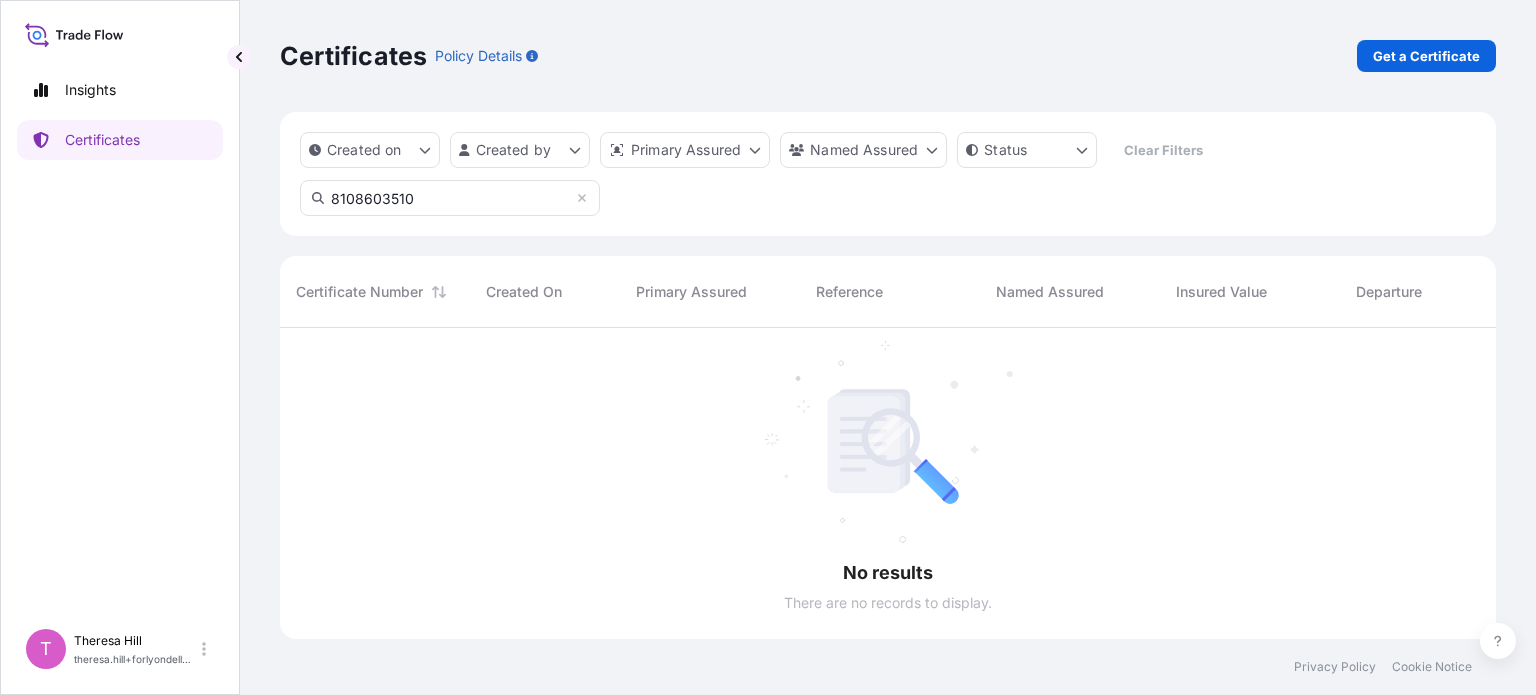 scroll, scrollTop: 307, scrollLeft: 1200, axis: both 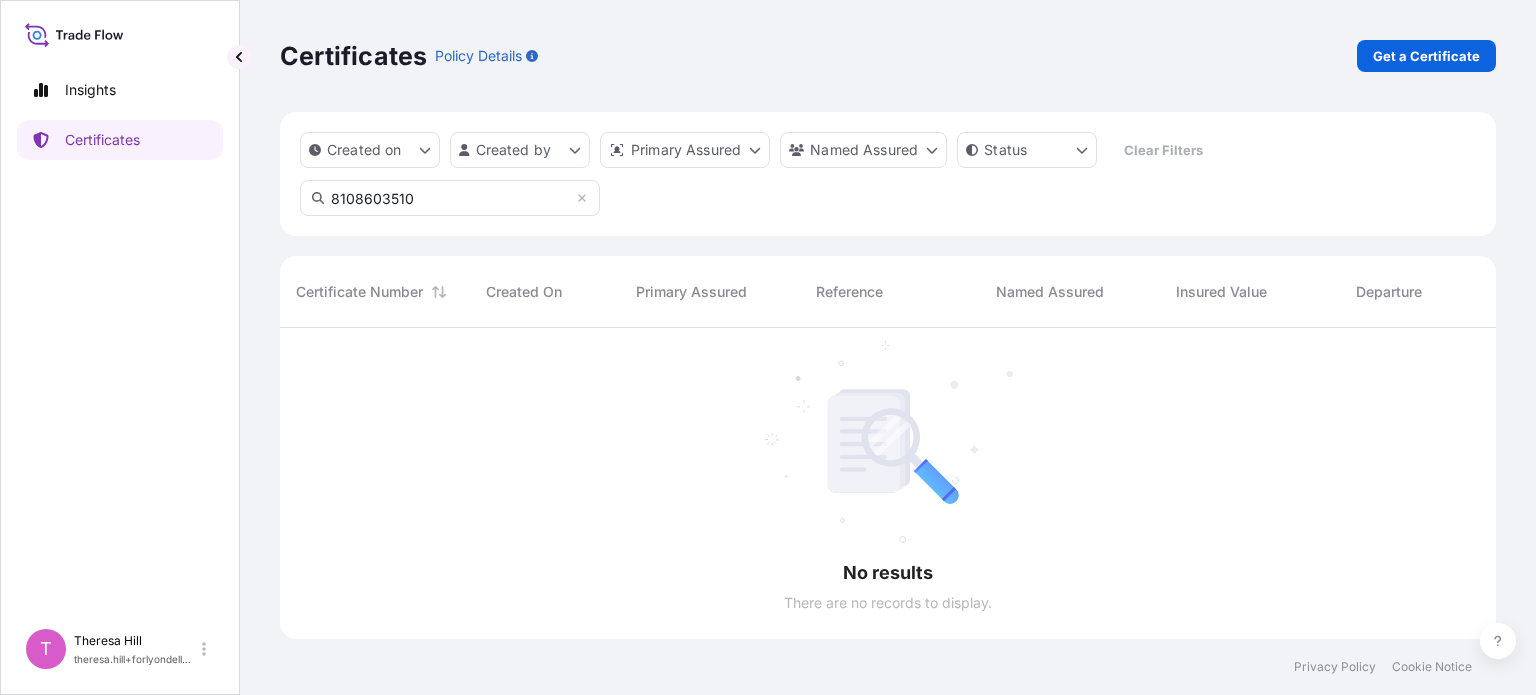 drag, startPoint x: 432, startPoint y: 196, endPoint x: 329, endPoint y: 194, distance: 103.01942 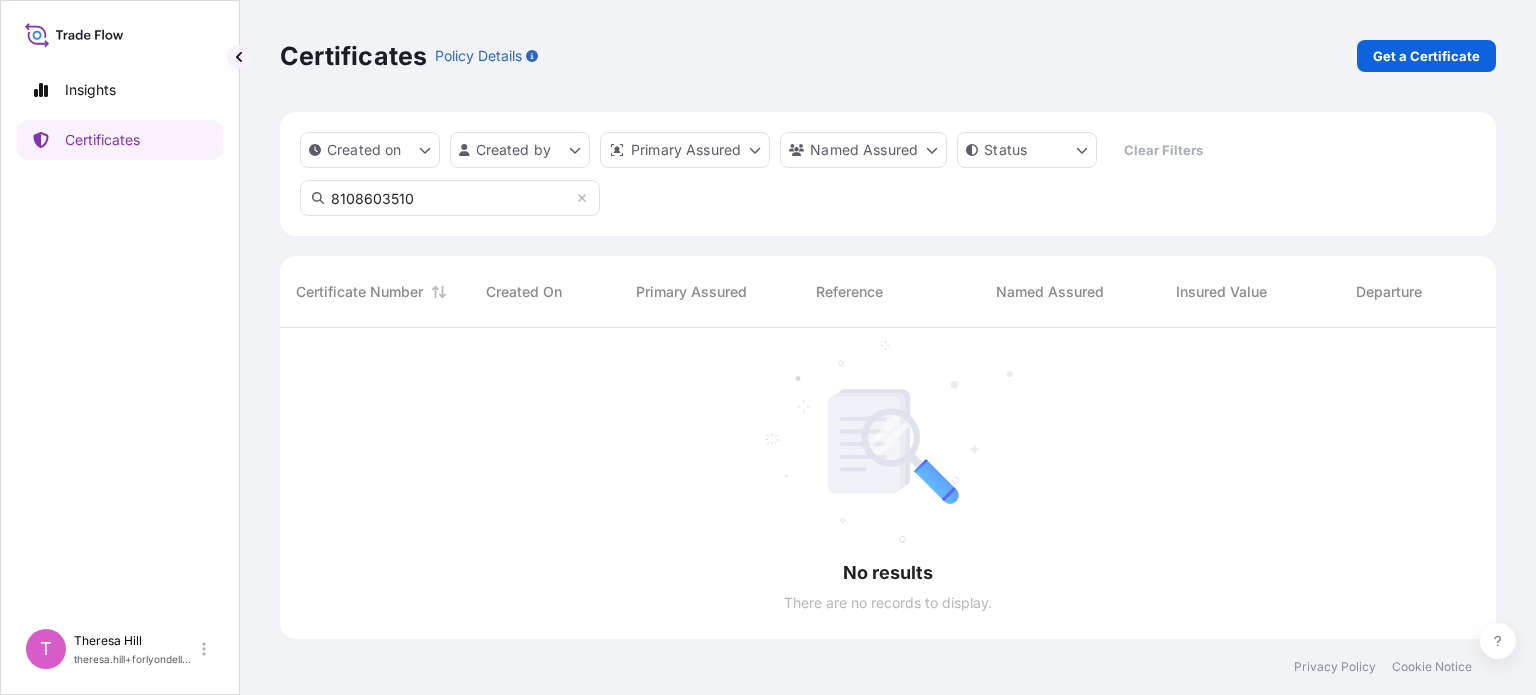 click on "8108603510" at bounding box center [450, 198] 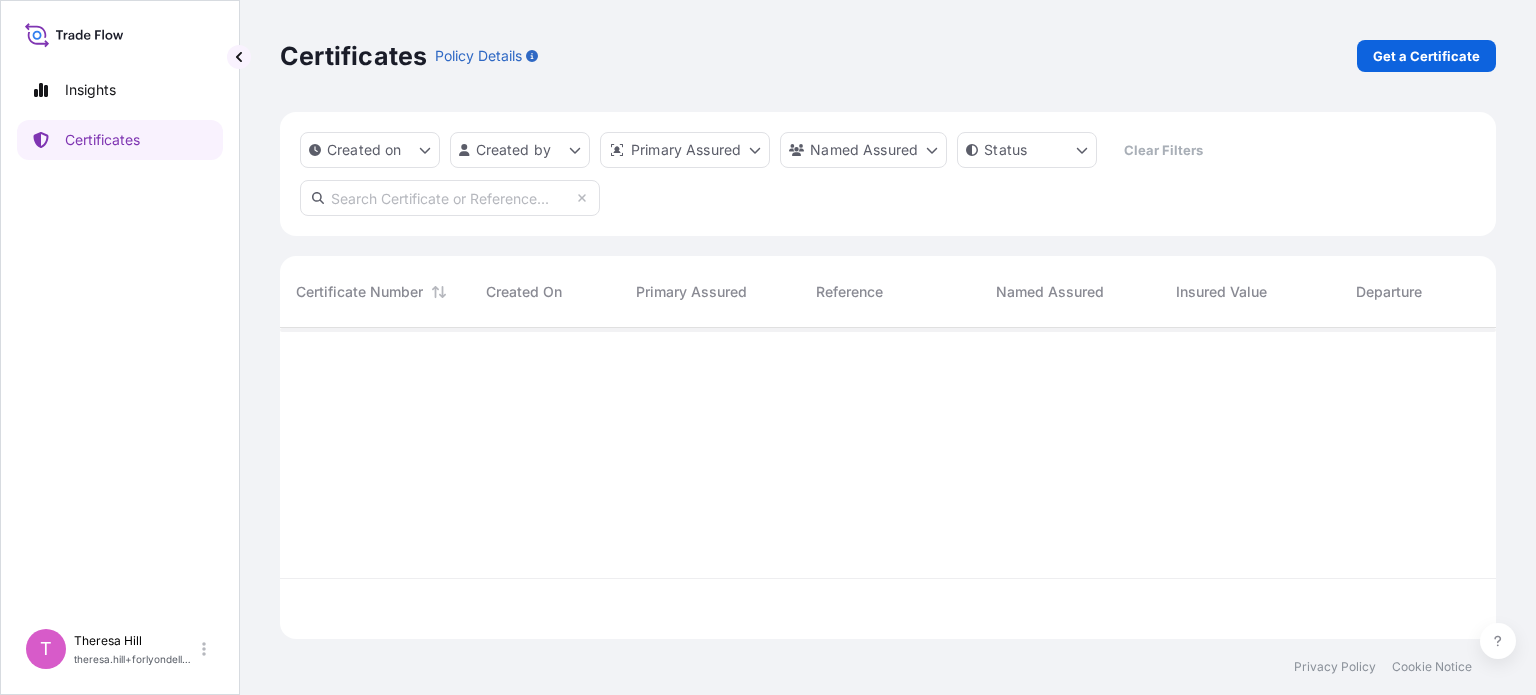 scroll, scrollTop: 307, scrollLeft: 1200, axis: both 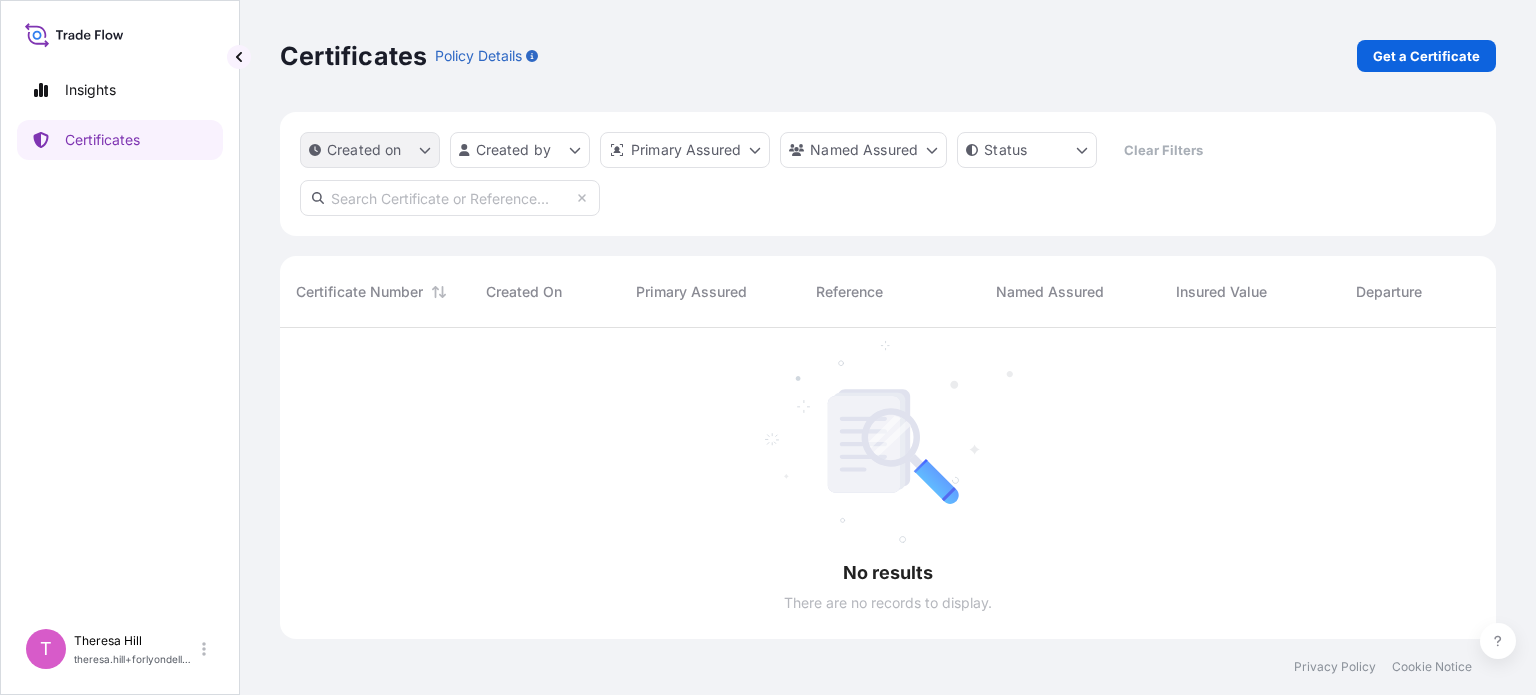 click 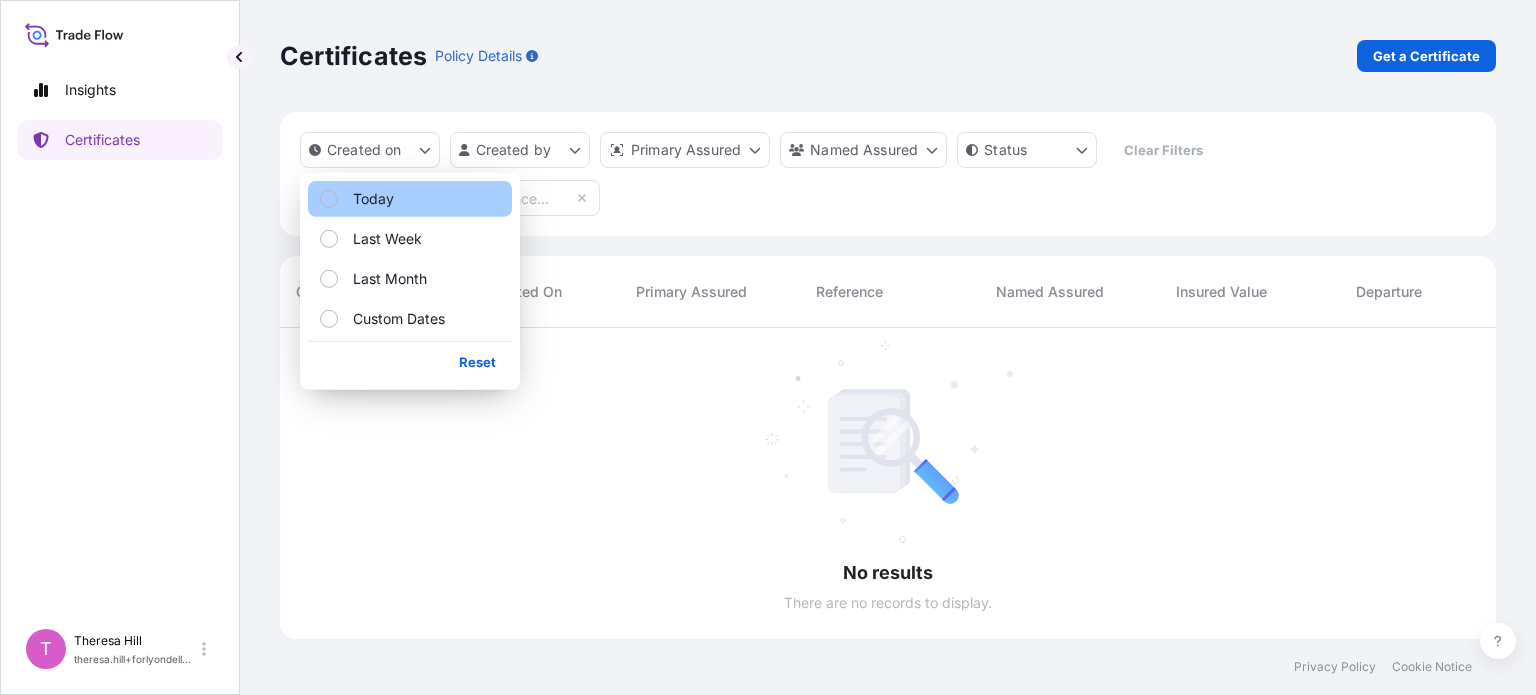 click on "Today" at bounding box center (373, 199) 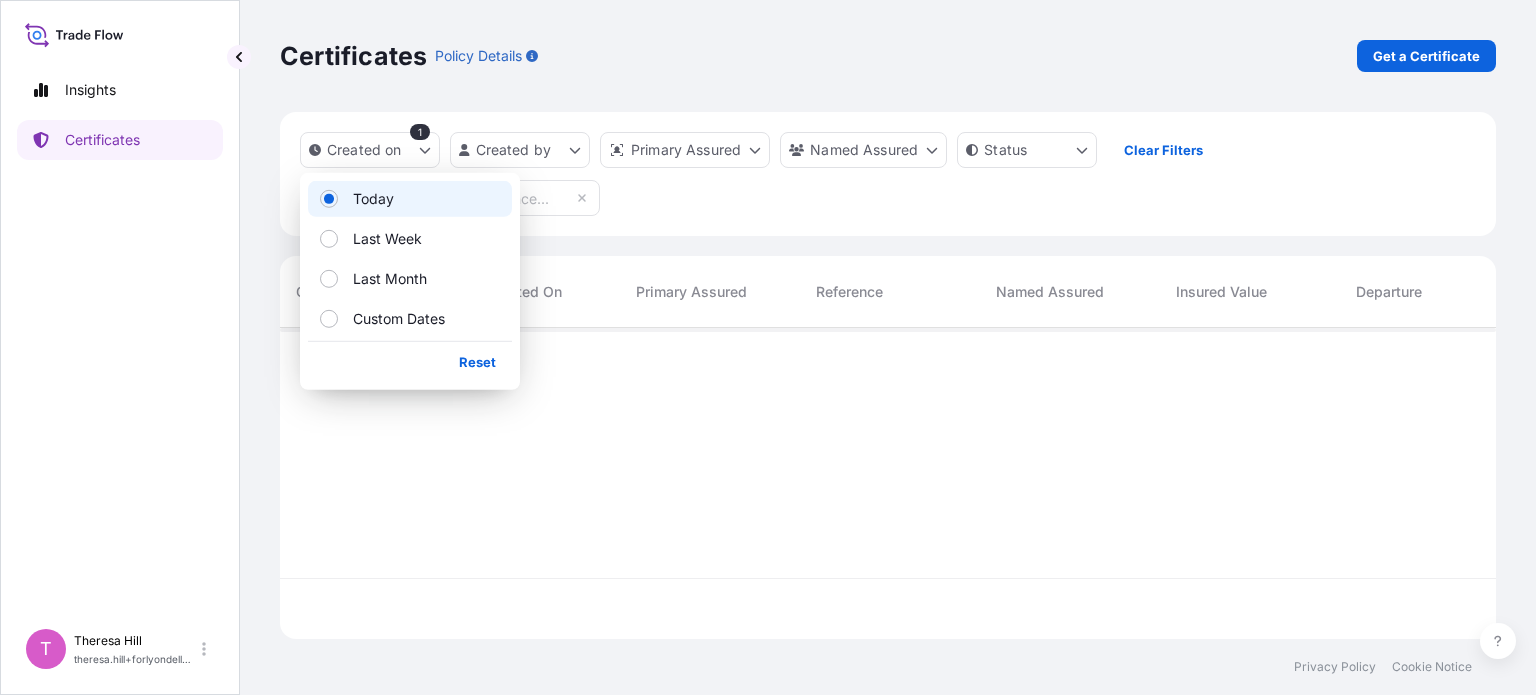 scroll, scrollTop: 307, scrollLeft: 1200, axis: both 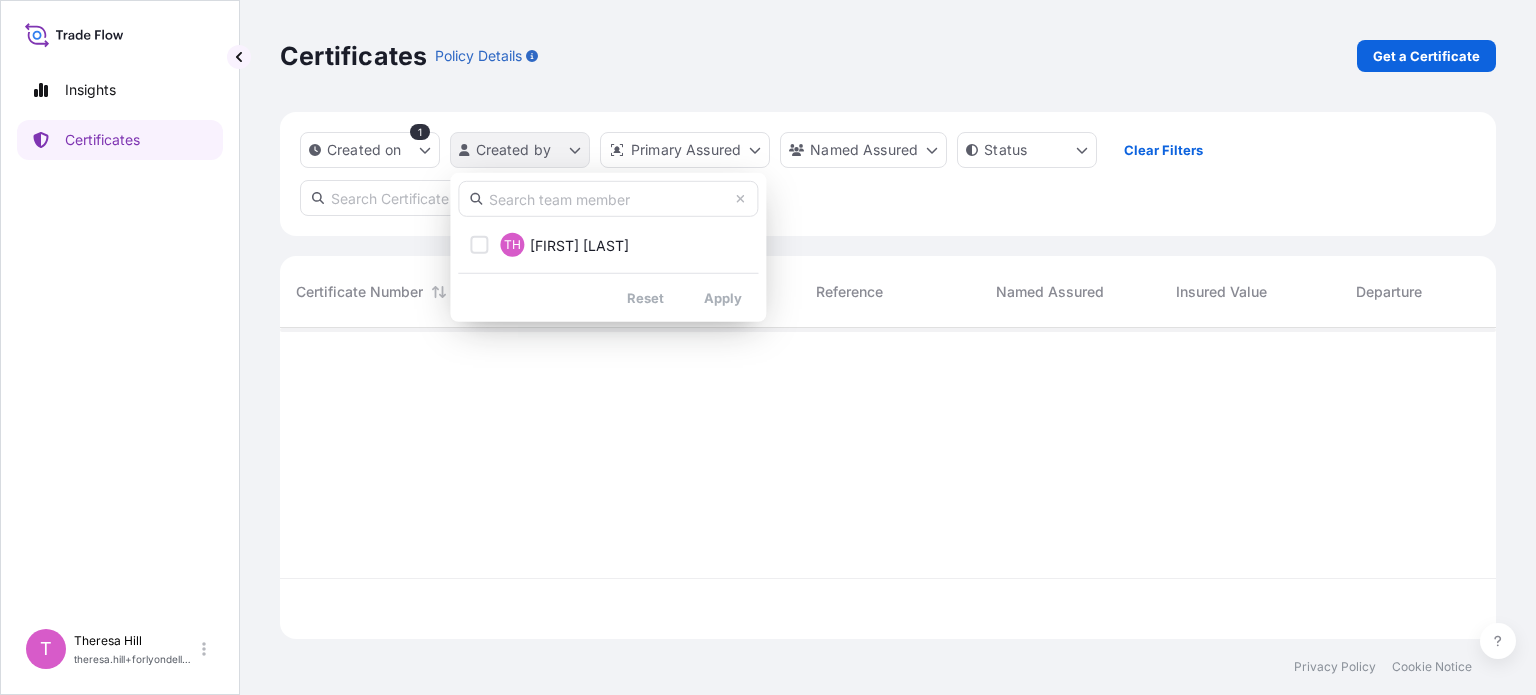 click on "Insights Certificates T [FIRST] [LAST] [EMAIL] Certificates Policy Details Get a Certificate Created on 1 Created by Primary Assured Named Assured Status Clear Filters No results There are no records to display. Certificate Number Created On Primary Assured Reference Named Assured Insured Value Departure Arrival Status Privacy Policy Cookie Notice
0 TH [FIRST] [LAST] Reset Apply" at bounding box center [768, 347] 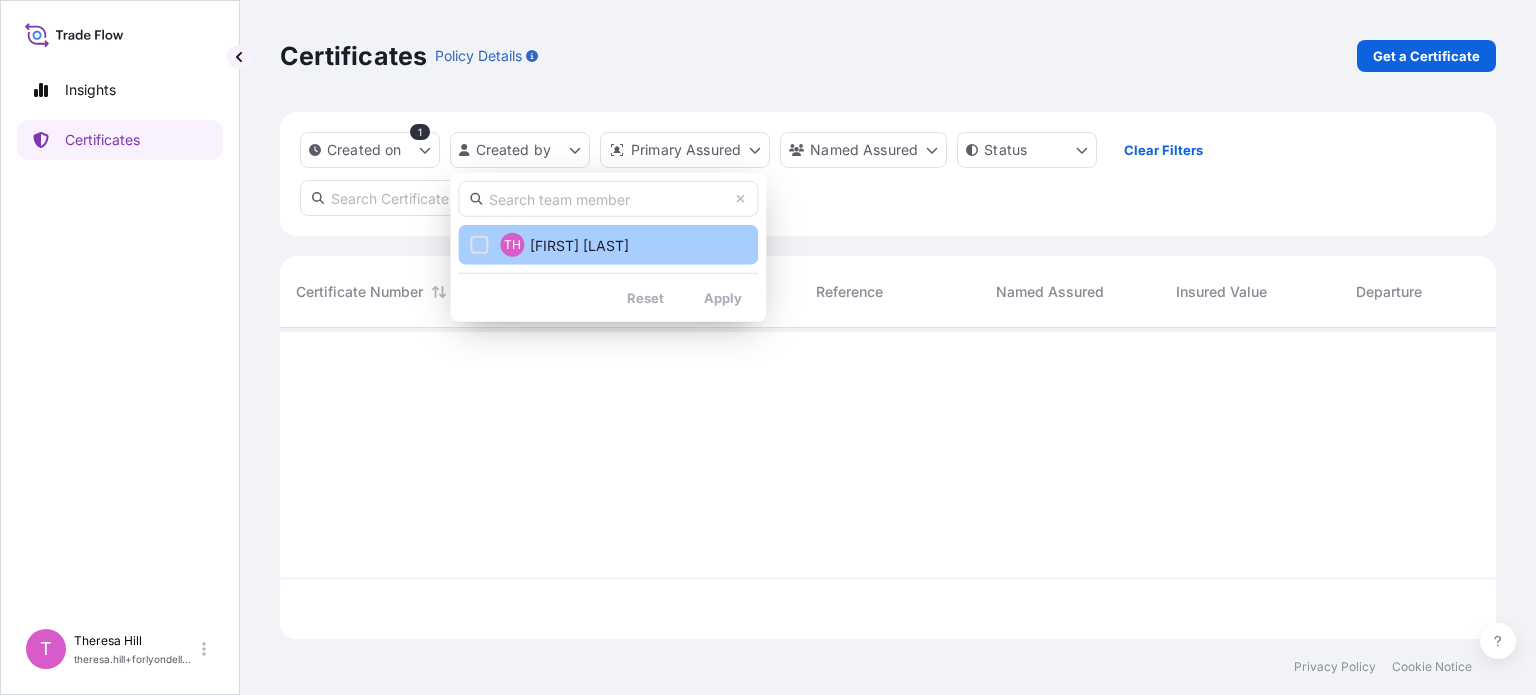 click on "[FIRST] [LAST]" at bounding box center [579, 245] 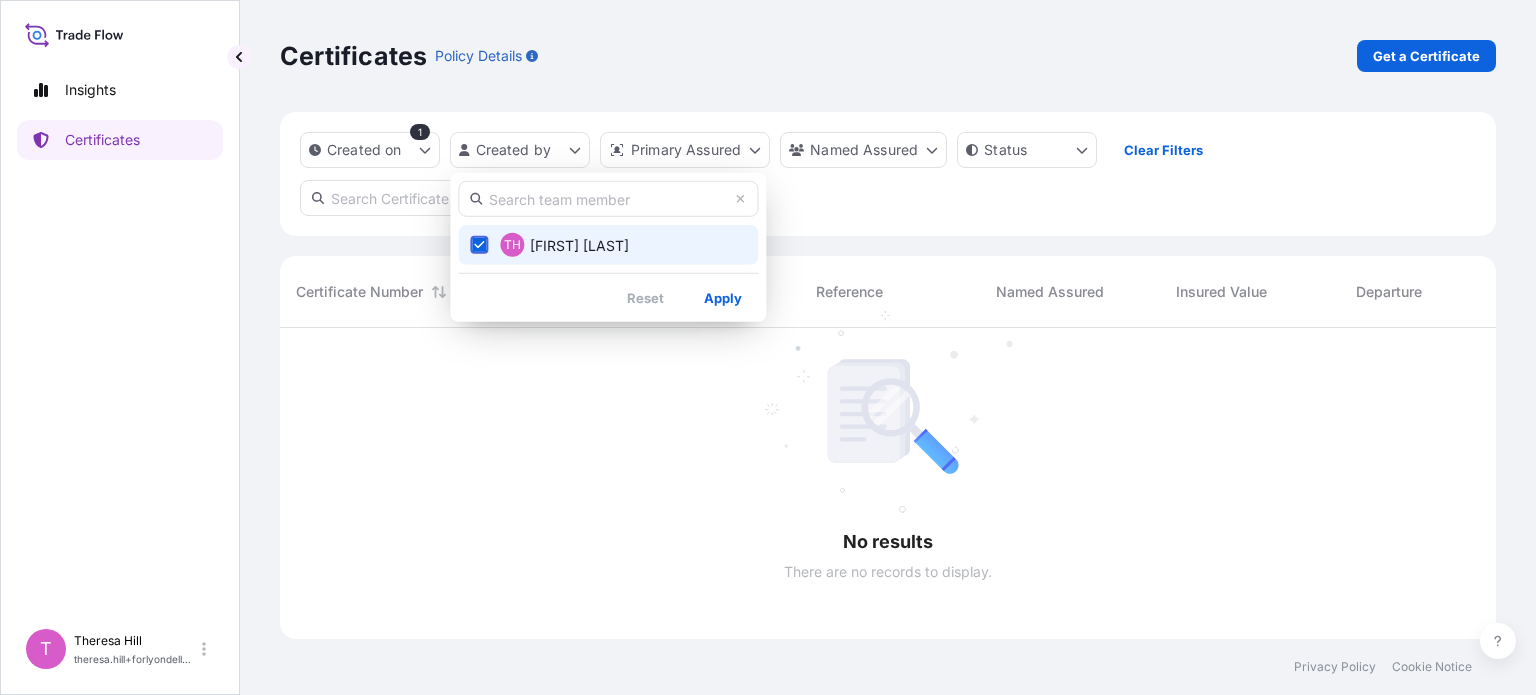 scroll, scrollTop: 16, scrollLeft: 16, axis: both 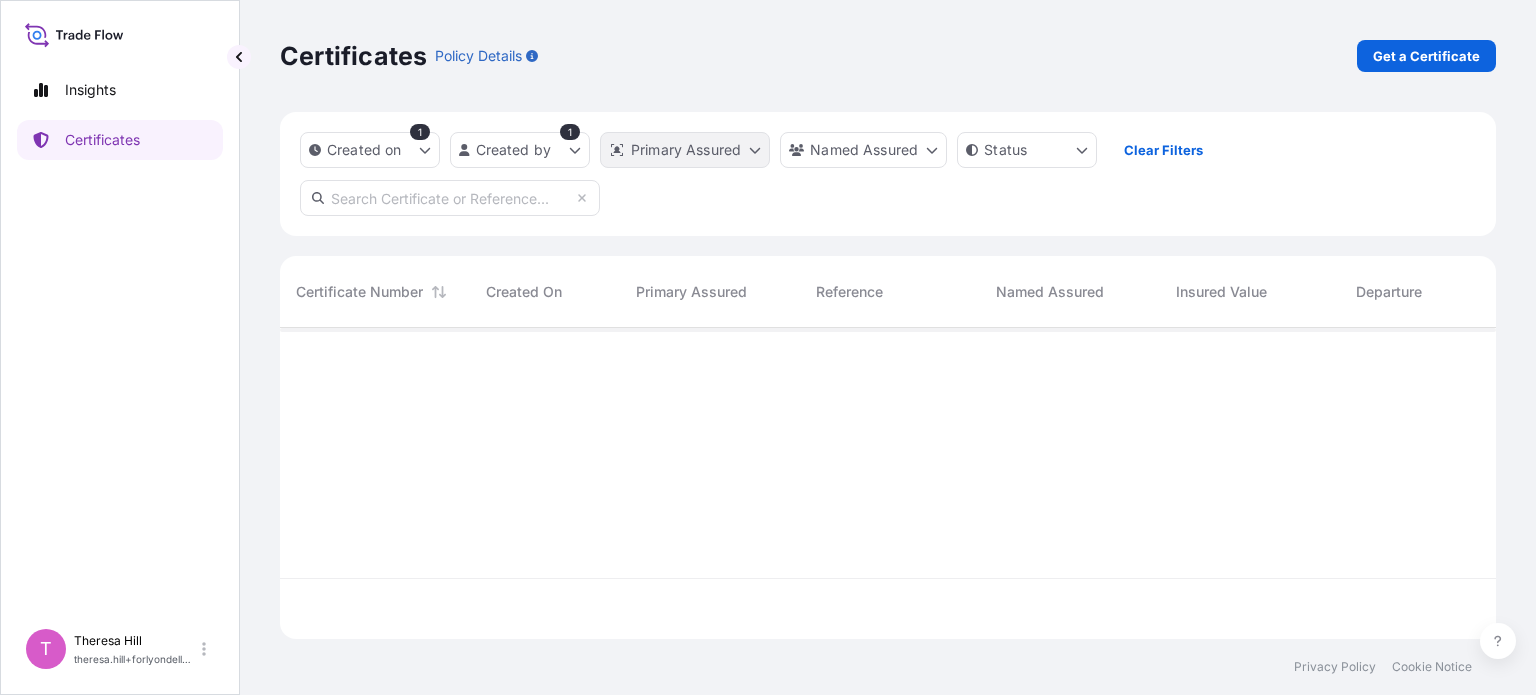 click on "Insights Certificates T [FIRST] [LAST] [EMAIL] Certificates Policy Details Get a Certificate Created on 1 Created by Primary Assured Named Assured Status Clear Filters Certificate Number Created On Primary Assured Reference Named Assured Insured Value Departure Arrival Status Privacy Policy Cookie Notice
0" at bounding box center (768, 347) 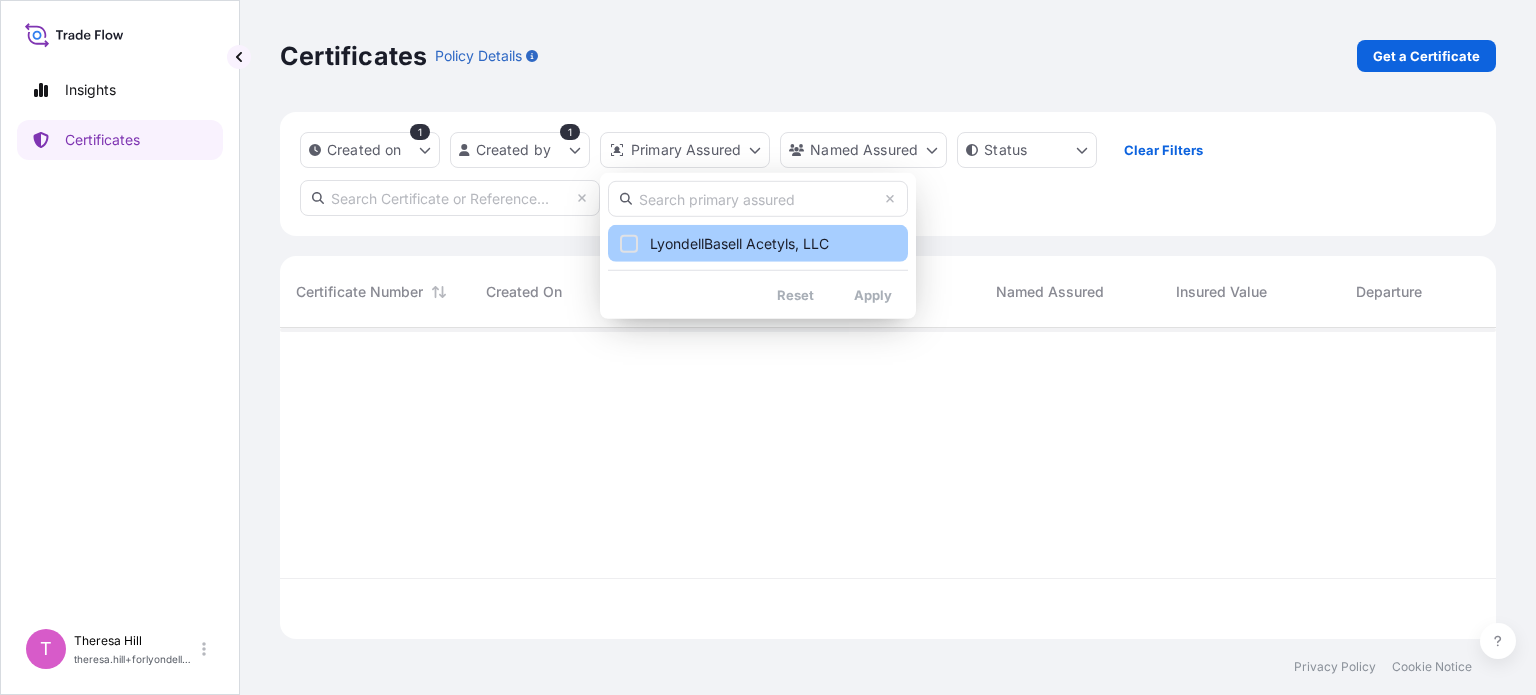 scroll, scrollTop: 16, scrollLeft: 16, axis: both 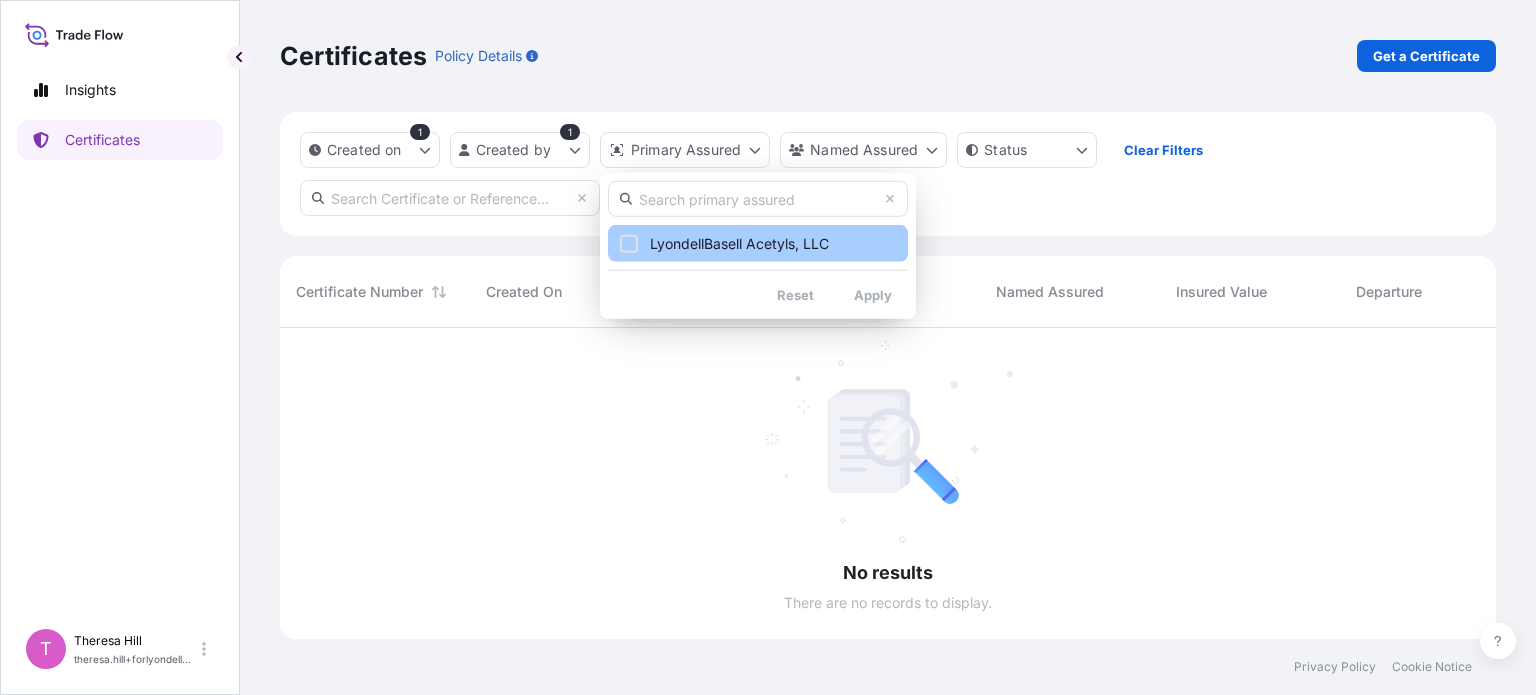 click on "LyondellBasell Acetyls, LLC" at bounding box center (739, 244) 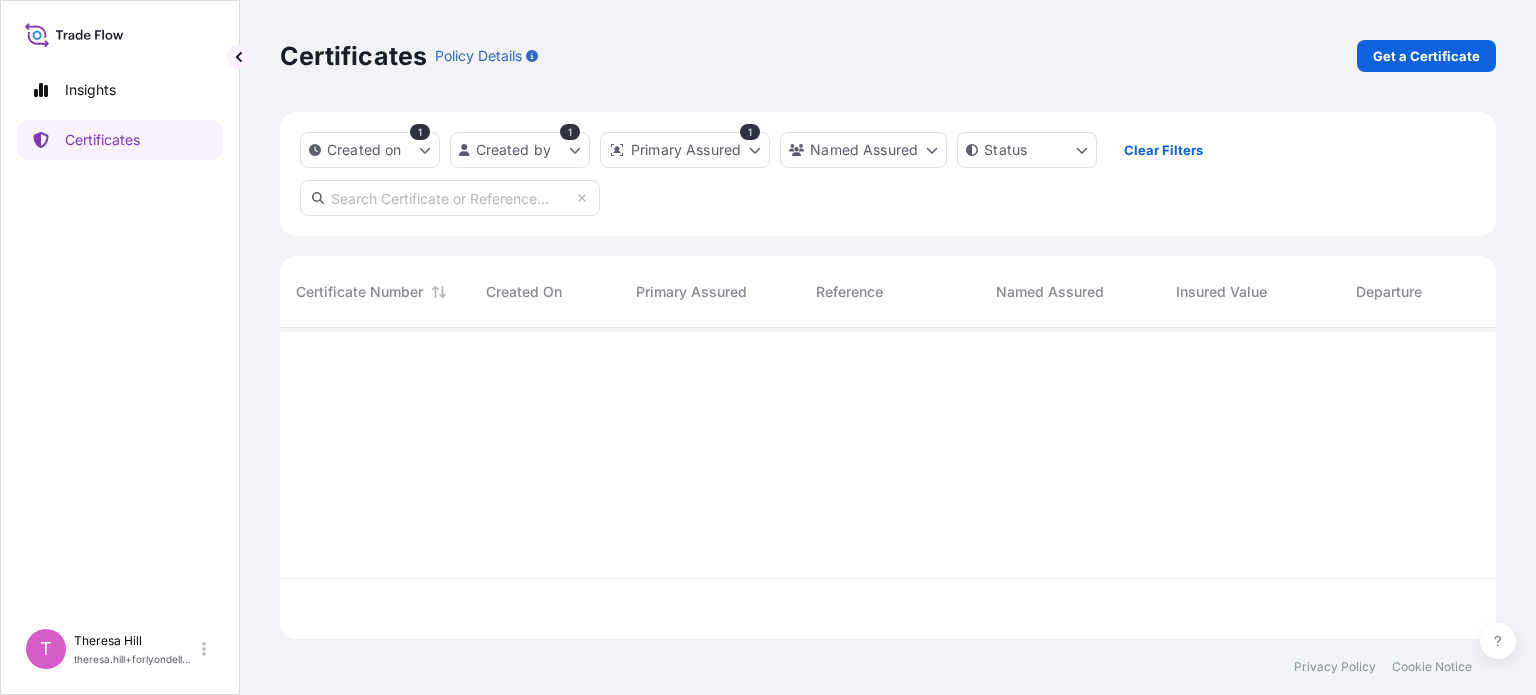 scroll, scrollTop: 307, scrollLeft: 1200, axis: both 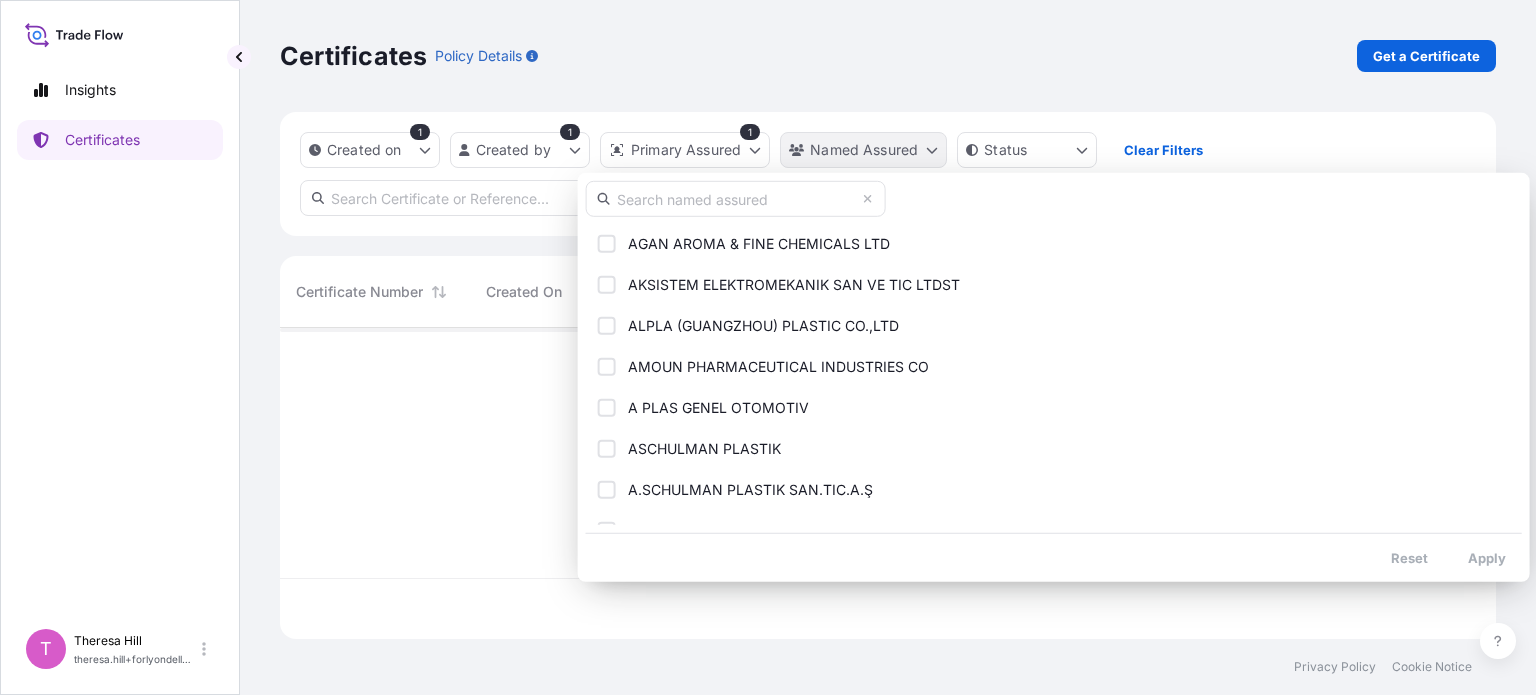 click on "Insights Certificates T [FIRST] [LAST] [EMAIL] Certificates Policy Details Get a Certificate Created on 1 Created by 1 Primary Assured 1 Named Assured Status Clear Filters Certificate Number Created On Primary Assured Reference Named Assured Insured Value Departure Arrival Status Privacy Policy Cookie Notice
0 AGAN AROMA & FINE CHEMICALS LTD AKSISTEM ELEKTROMEKANIK SAN VE TIC LTDST ALPLA (GUANGZHOU) PLASTIC CO.,LTD AMOUN PHARMACEUTICAL INDUSTRIES CO A PLAS GENEL OTOMOTIV ASCHULMAN PLASTIK A.SCHULMAN PLASTIK SAN.TIC.A.Ş AYDIN ENDUSTRI SANAYI VE TICARET AS BASELL ADVANCED POLYOLEFINS(SUZHOU) CO. LTD. BASELL INTERNATIONAL TRADING FZE BASELL INTERNATIONAL TRADING FZE BASELL INTERNATIONAL TRADING FZE BASELL INTERNATIONAL TRADING FZE BASELL INTERNATIONAL TRADING FZE BASELL INTERNATIONAL TRADING FZE BASELL INTERNATIONAL TRADING FZE BASELL INTERNATIONAL TRADING FZE BASELL POLIOLEFINE ITALIA SRL BASELL POLYOLEFINES FRANCE SAS BASELL POLYOLEFINES FRANCE S.A.S BIT BSM Reset" at bounding box center [768, 347] 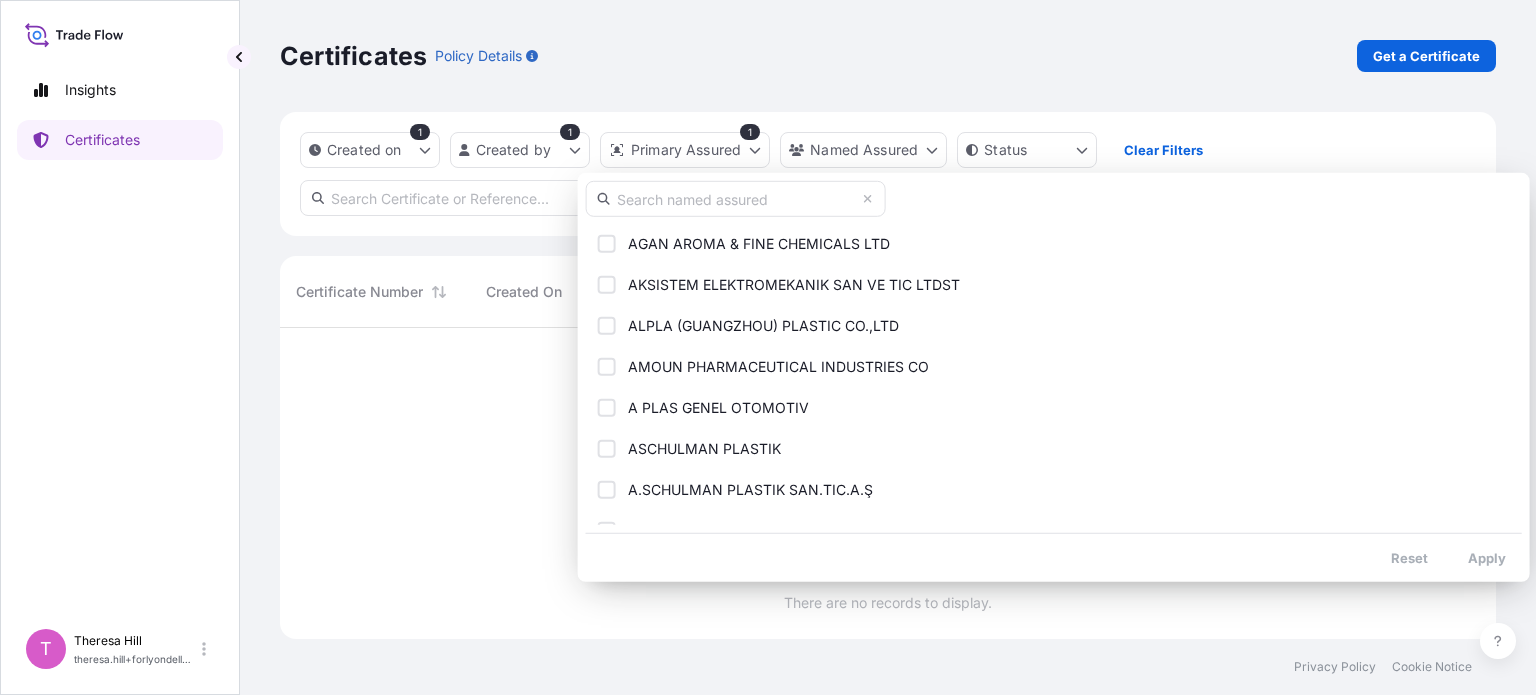 scroll, scrollTop: 16, scrollLeft: 16, axis: both 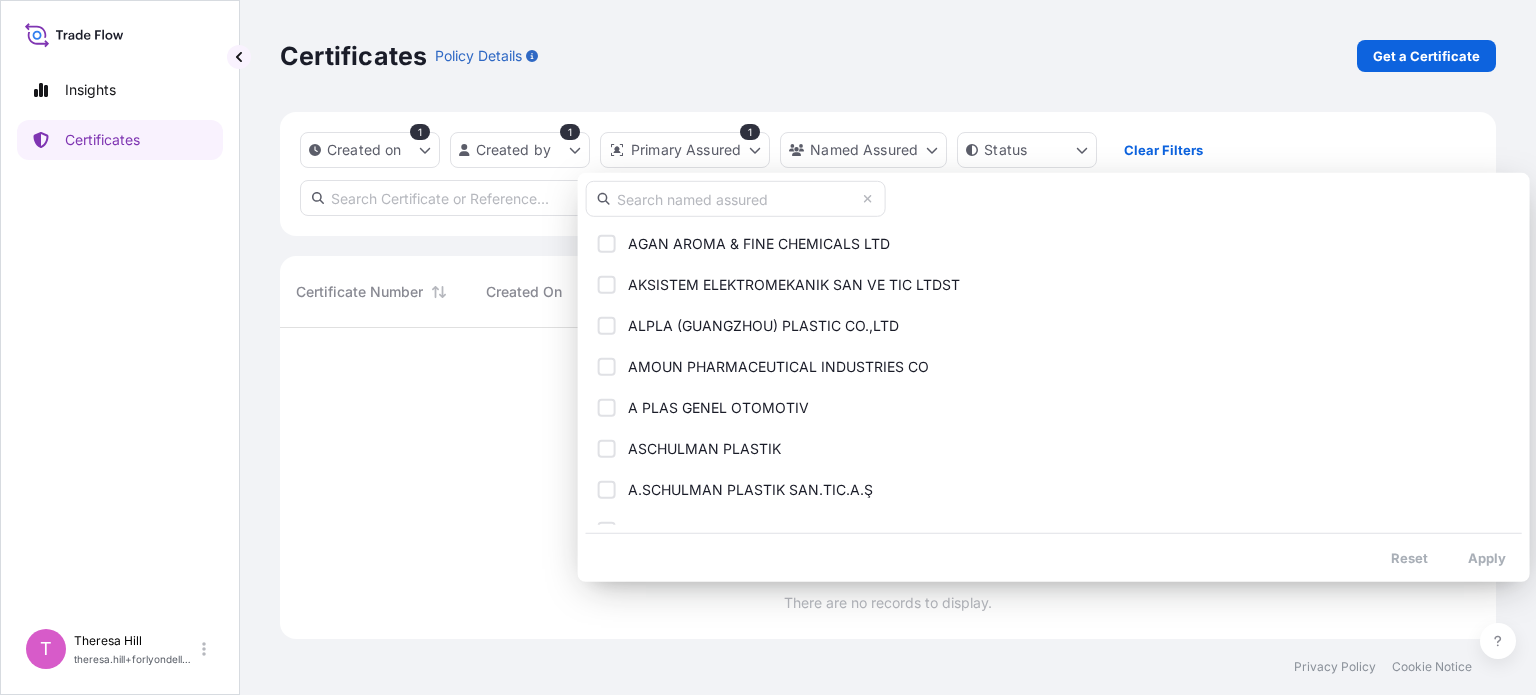 click at bounding box center [736, 199] 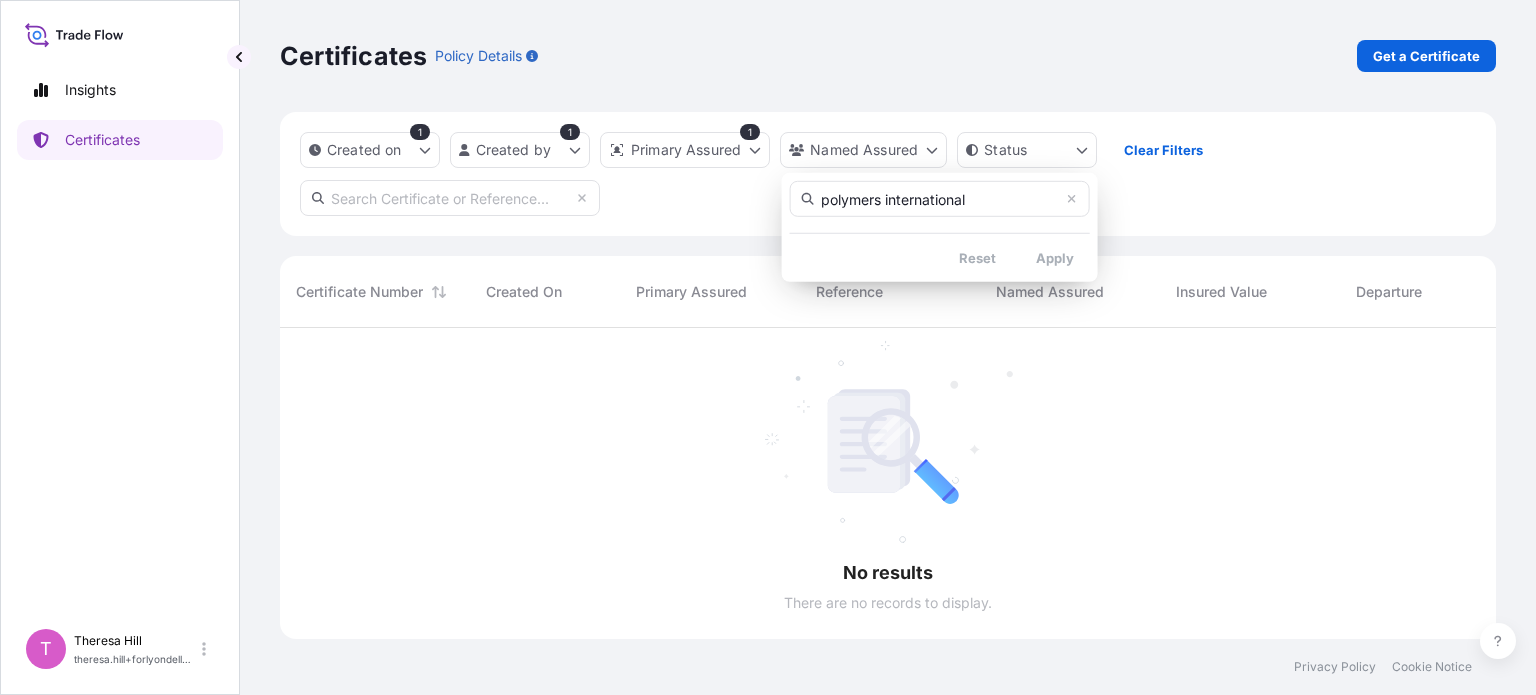 click 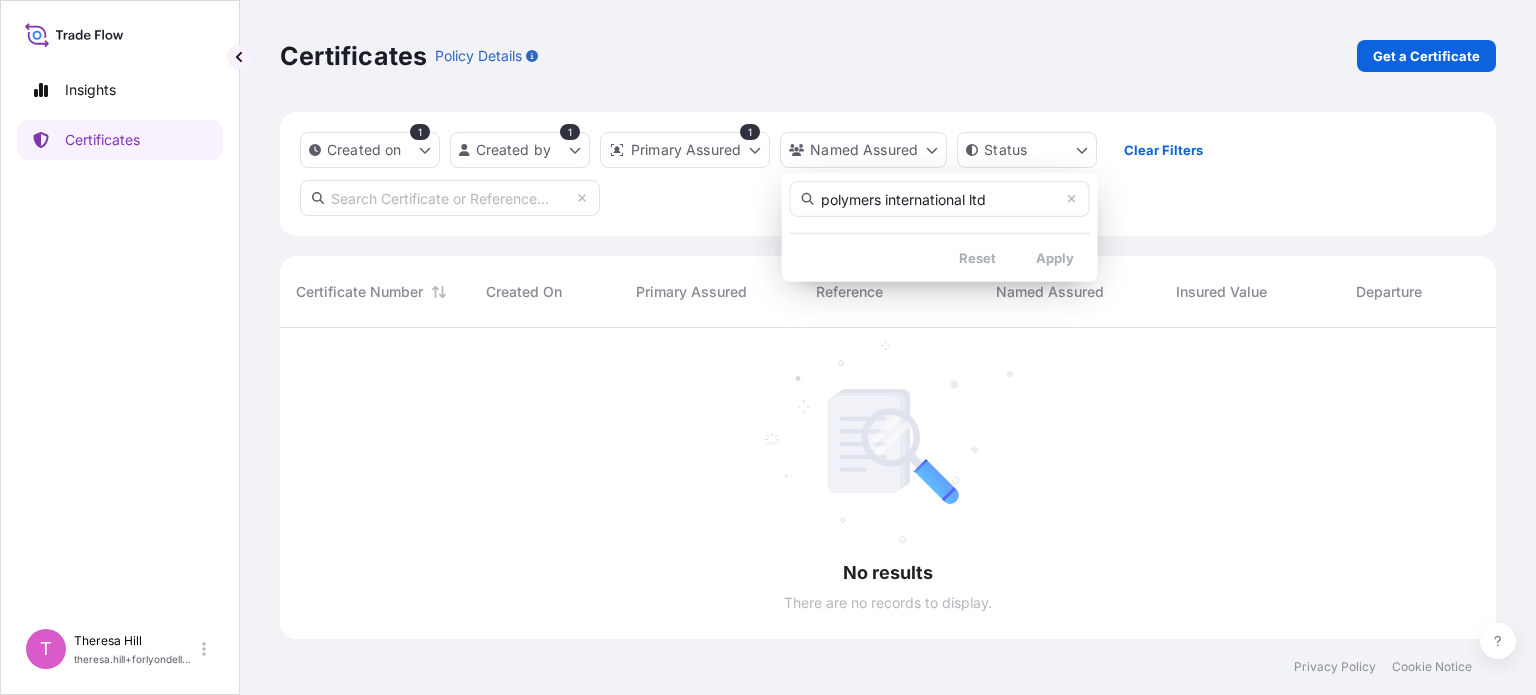 type on "polymers international ltd" 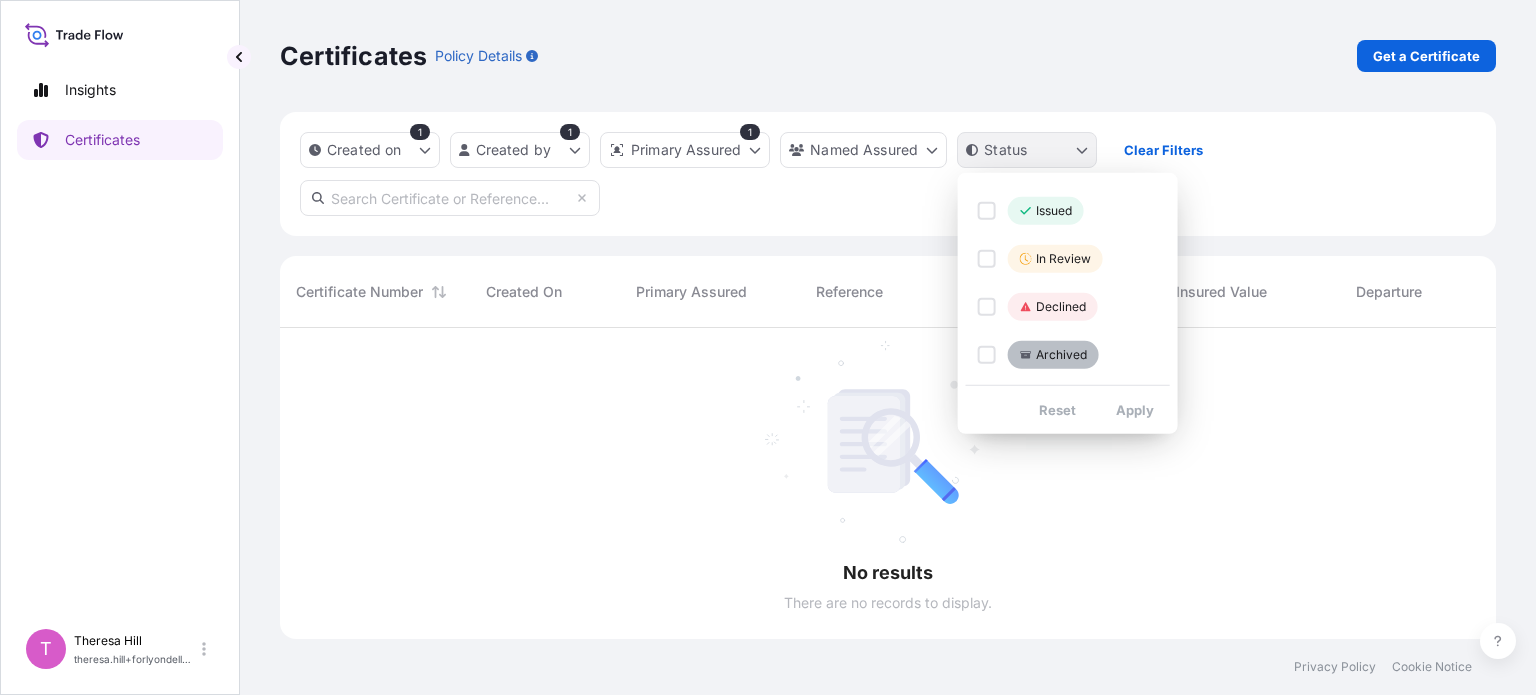 click on "Insights Certificates T [FIRST] [LAST] [EMAIL] Certificates Policy Details Get a Certificate Created on 1 Created by 1 Primary Assured 1 Named Assured Status Clear Filters No results There are no records to display. Certificate Number Created On Primary Assured Reference Named Assured Insured Value Departure Arrival Status Privacy Policy Cookie Notice
0 Issued In Review Declined Archived Reset Apply" at bounding box center [768, 347] 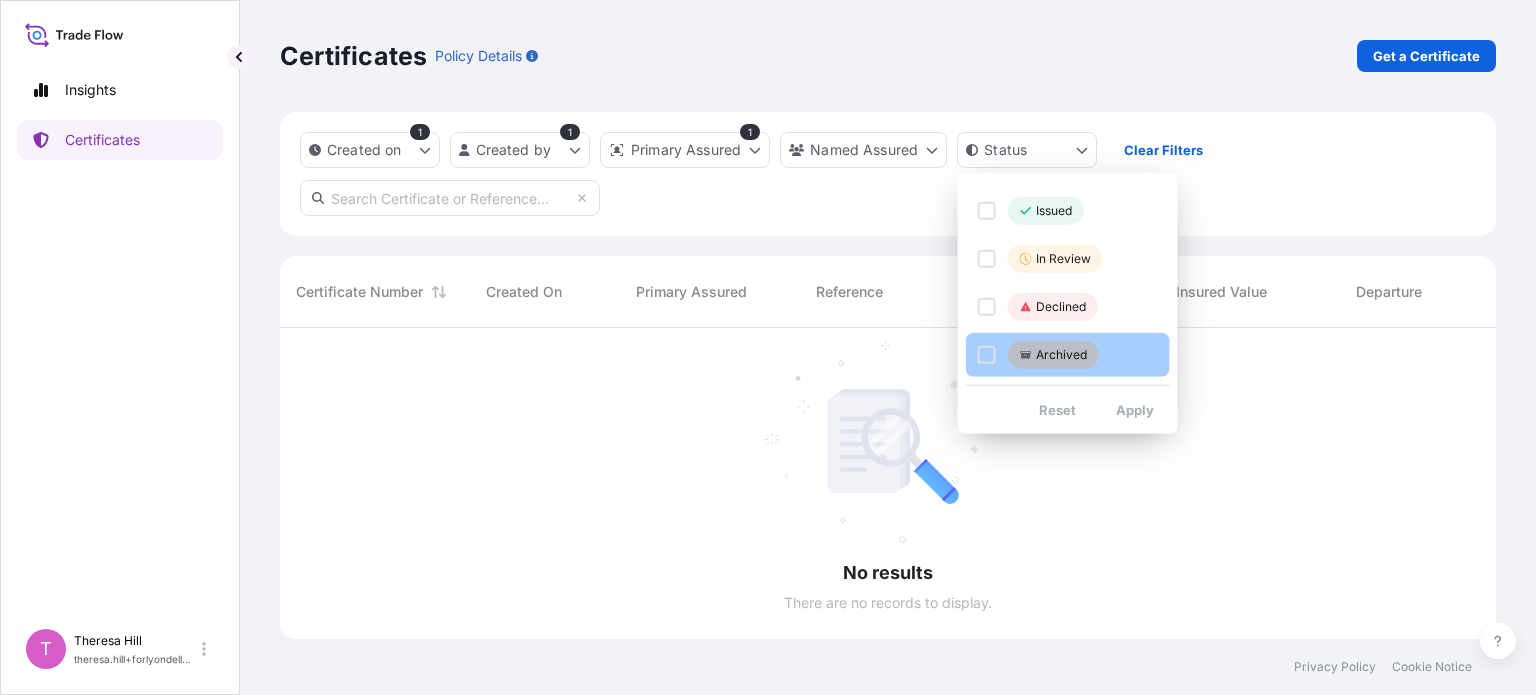 click on "Archived" at bounding box center [1053, 355] 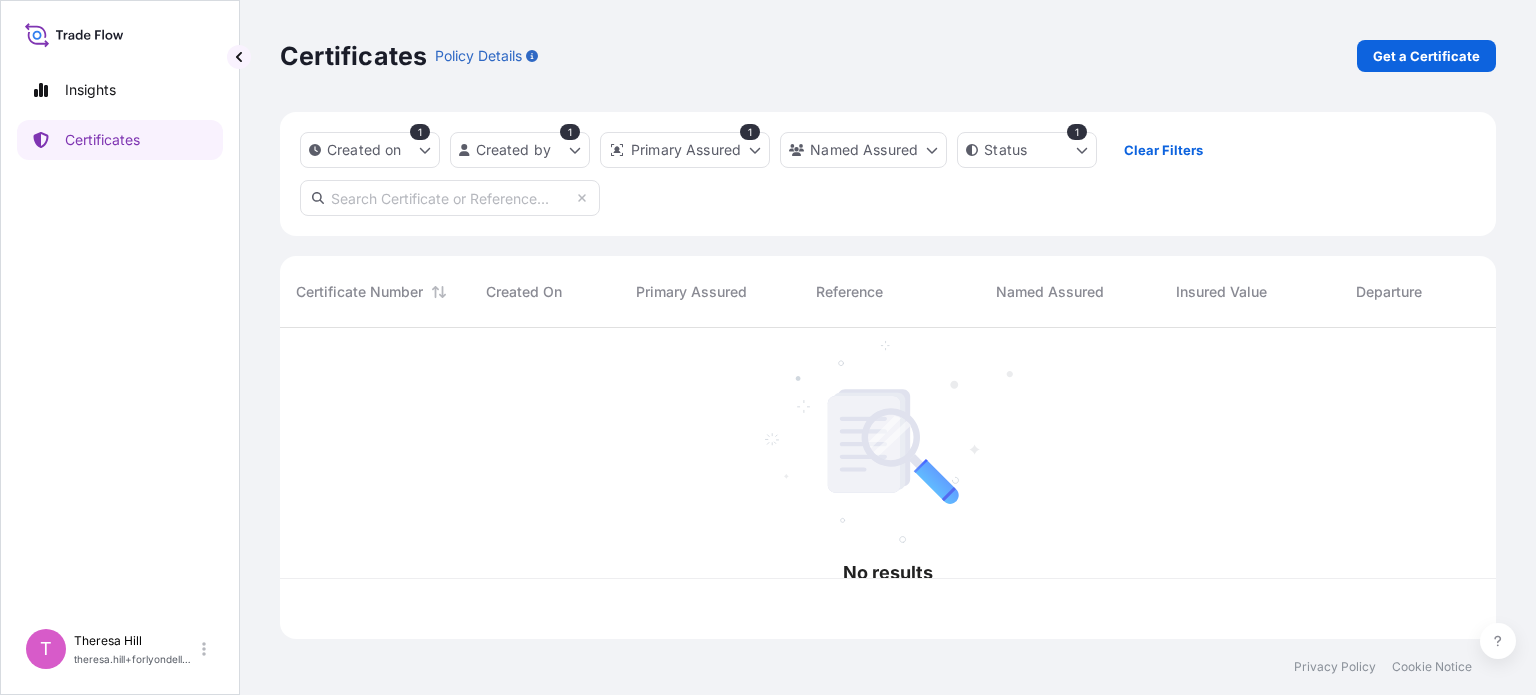scroll, scrollTop: 307, scrollLeft: 1200, axis: both 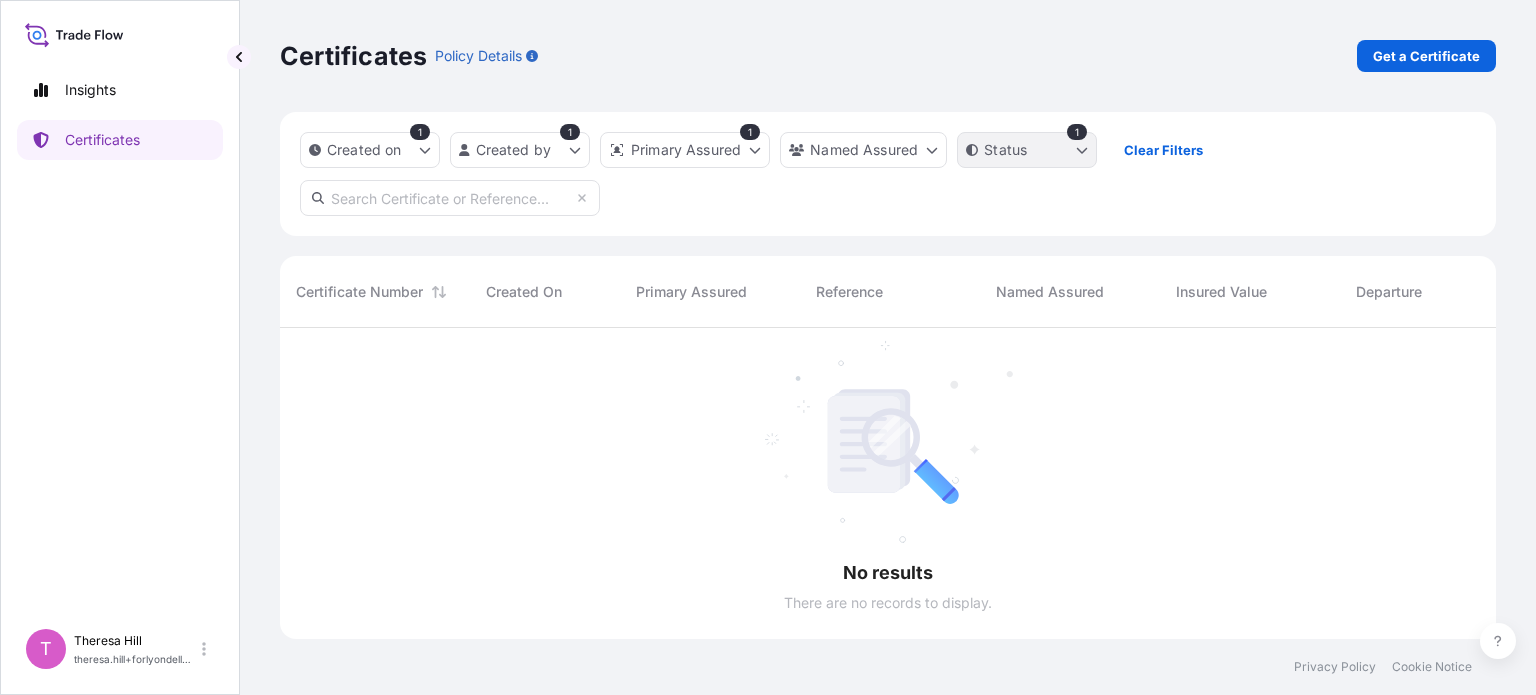 click on "Insights Certificates T [FIRST] [LAST] [EMAIL] Certificates Policy Details Get a Certificate Created on 1 Created by 1 Primary Assured 1 Named Assured Status Clear Filters No results There are no records to display. Certificate Number Created On Primary Assured Reference Named Assured Insured Value Departure Arrival Status Privacy Policy Cookie Notice
0" at bounding box center (768, 347) 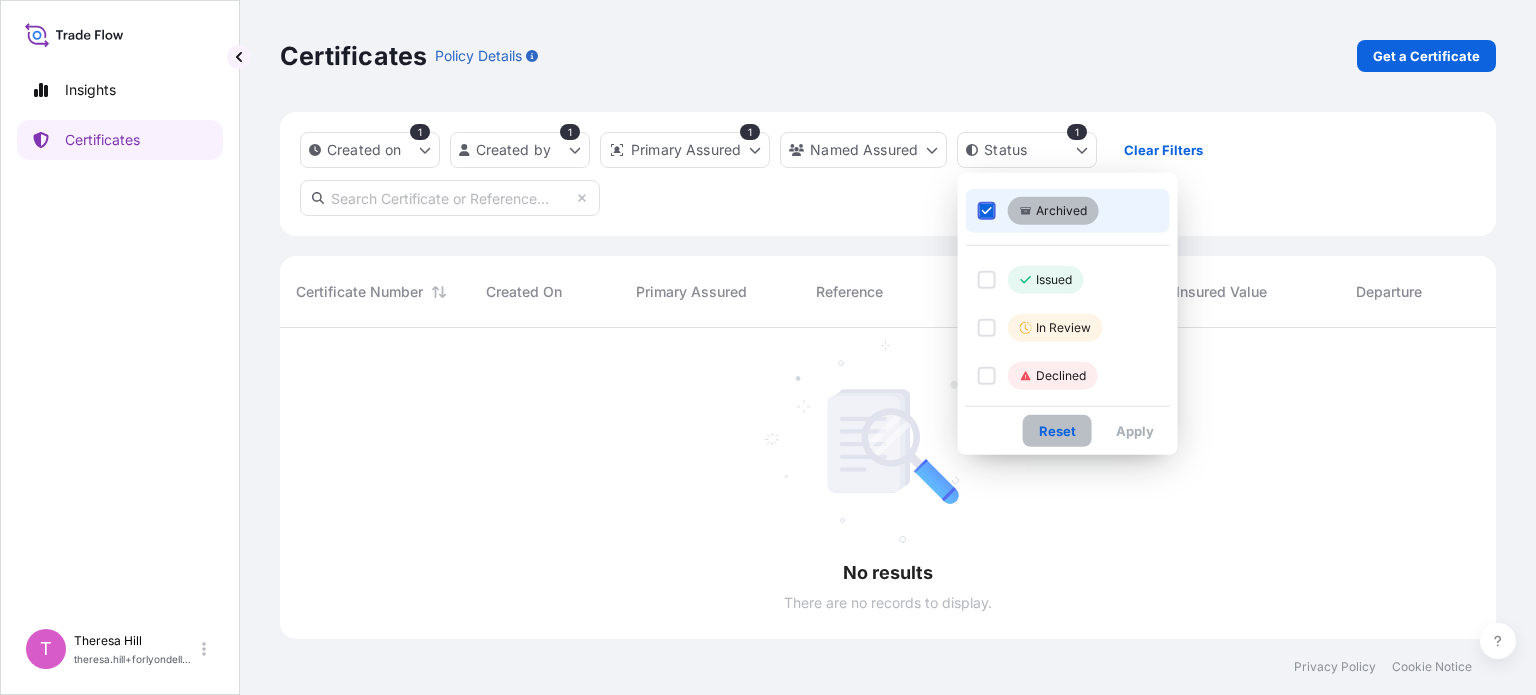 scroll, scrollTop: 307, scrollLeft: 1200, axis: both 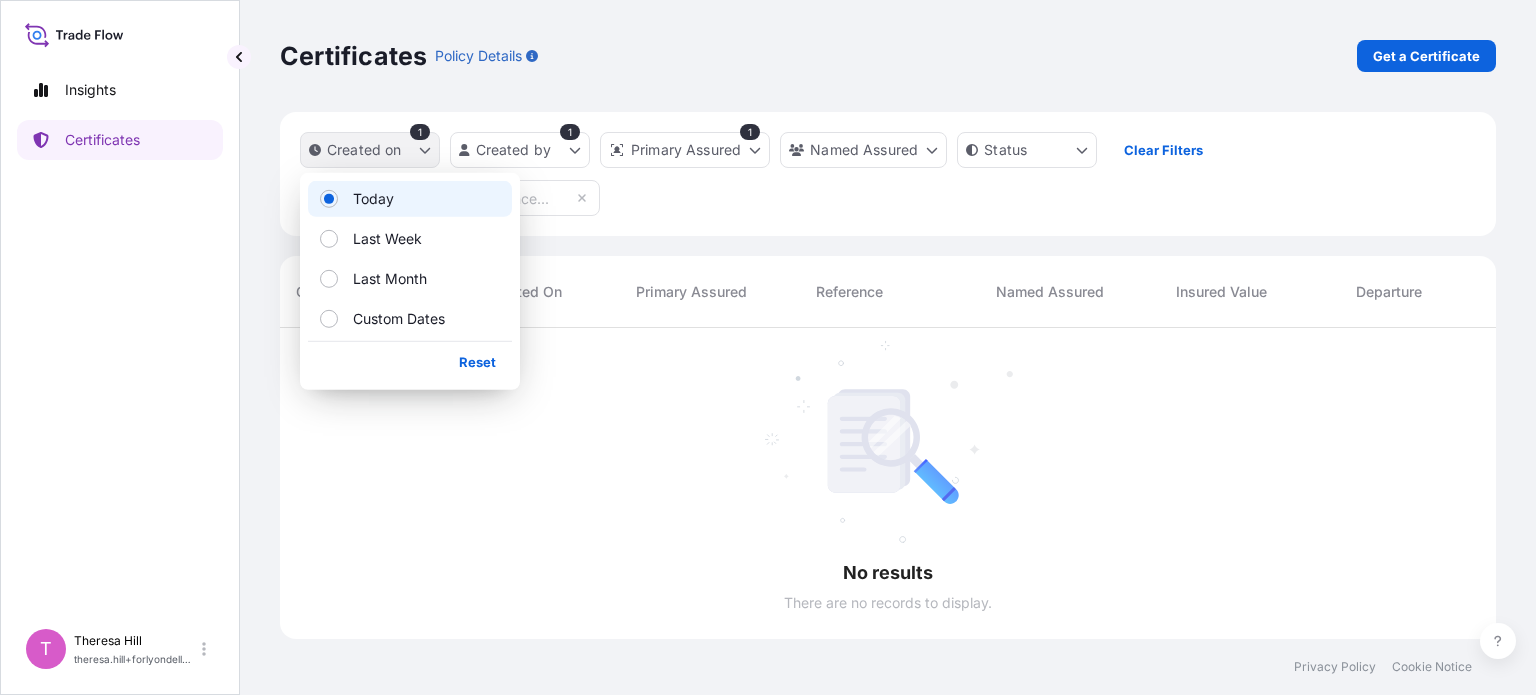 click 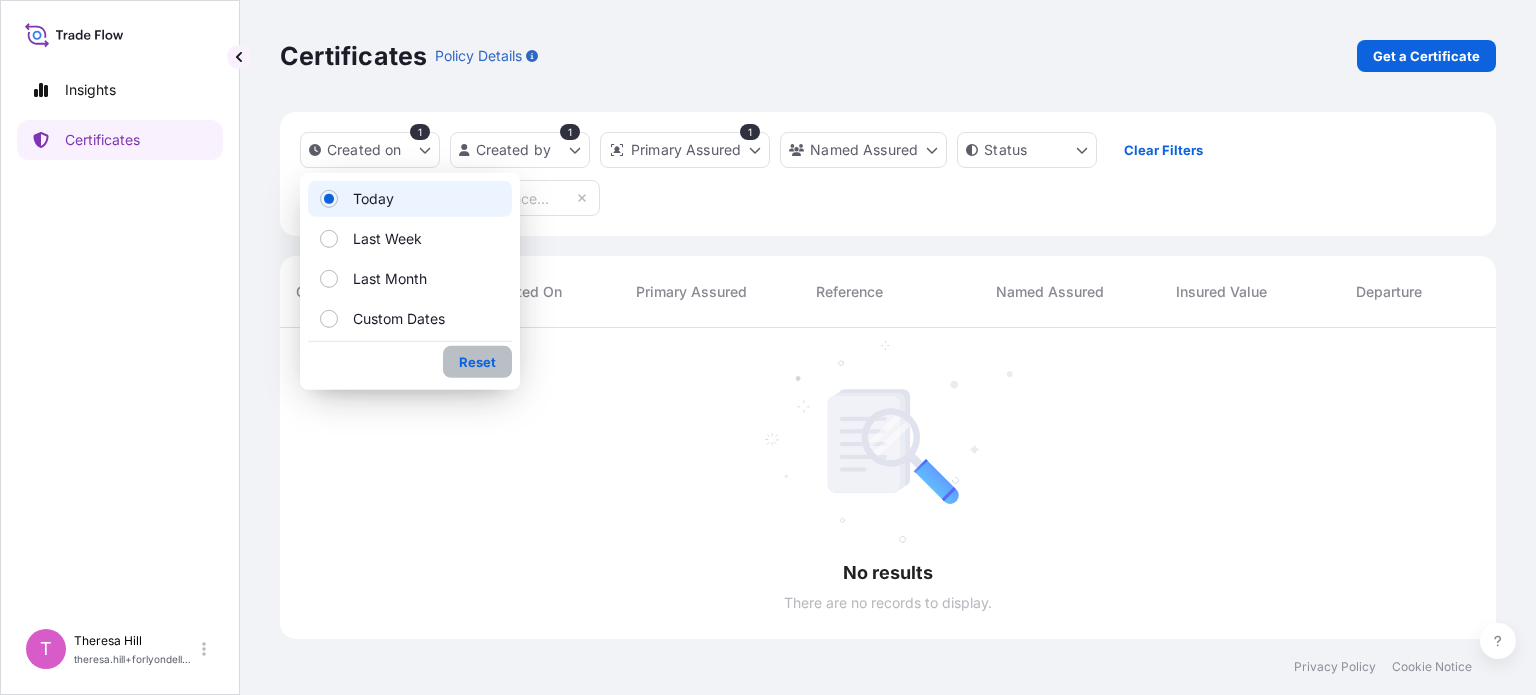 click on "Reset" at bounding box center (477, 362) 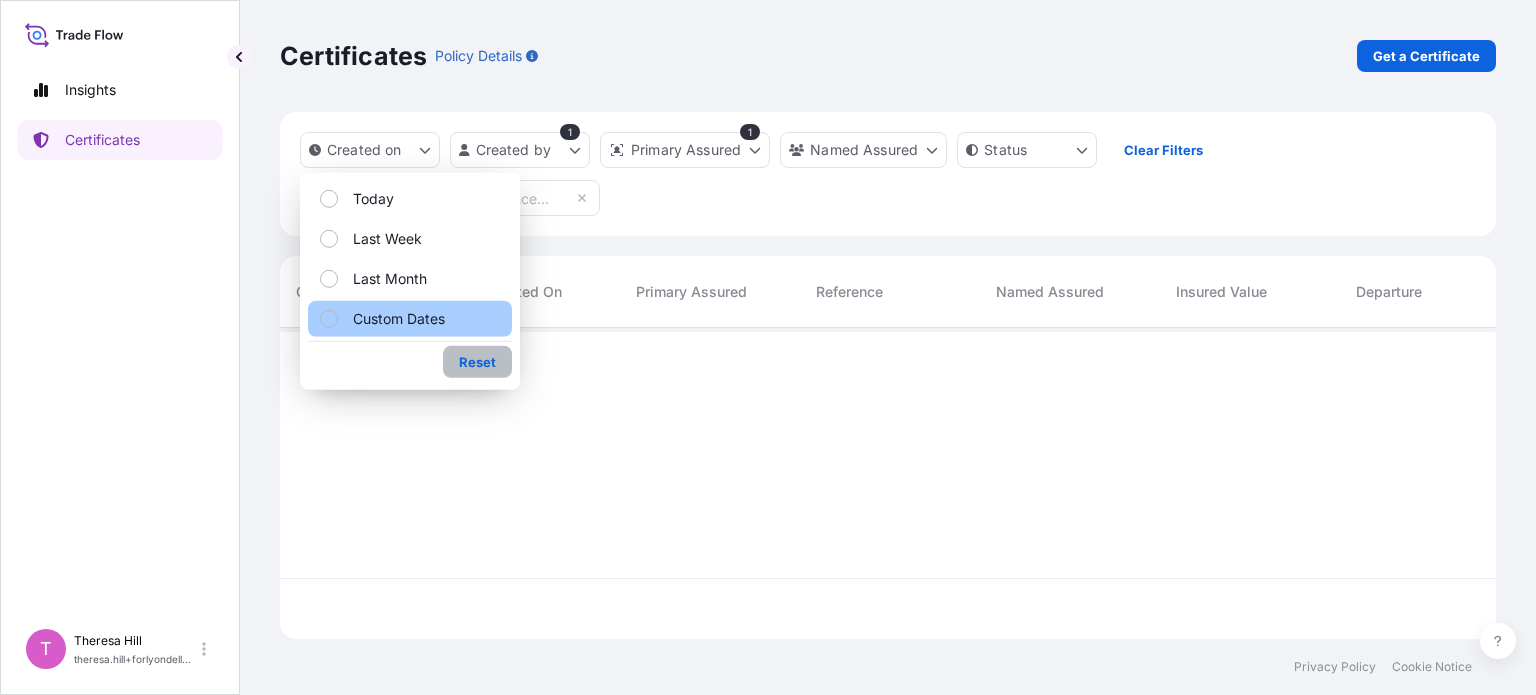 scroll, scrollTop: 307, scrollLeft: 1200, axis: both 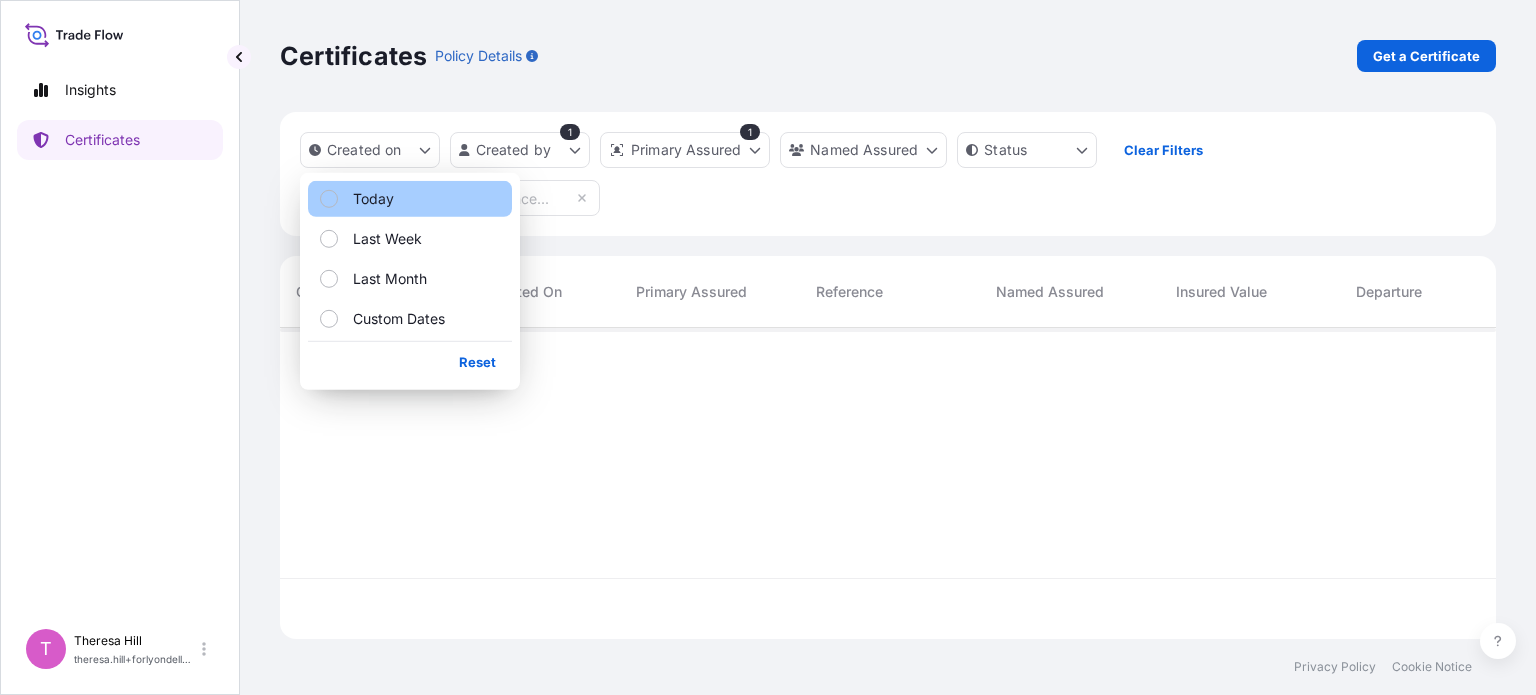click at bounding box center (329, 199) 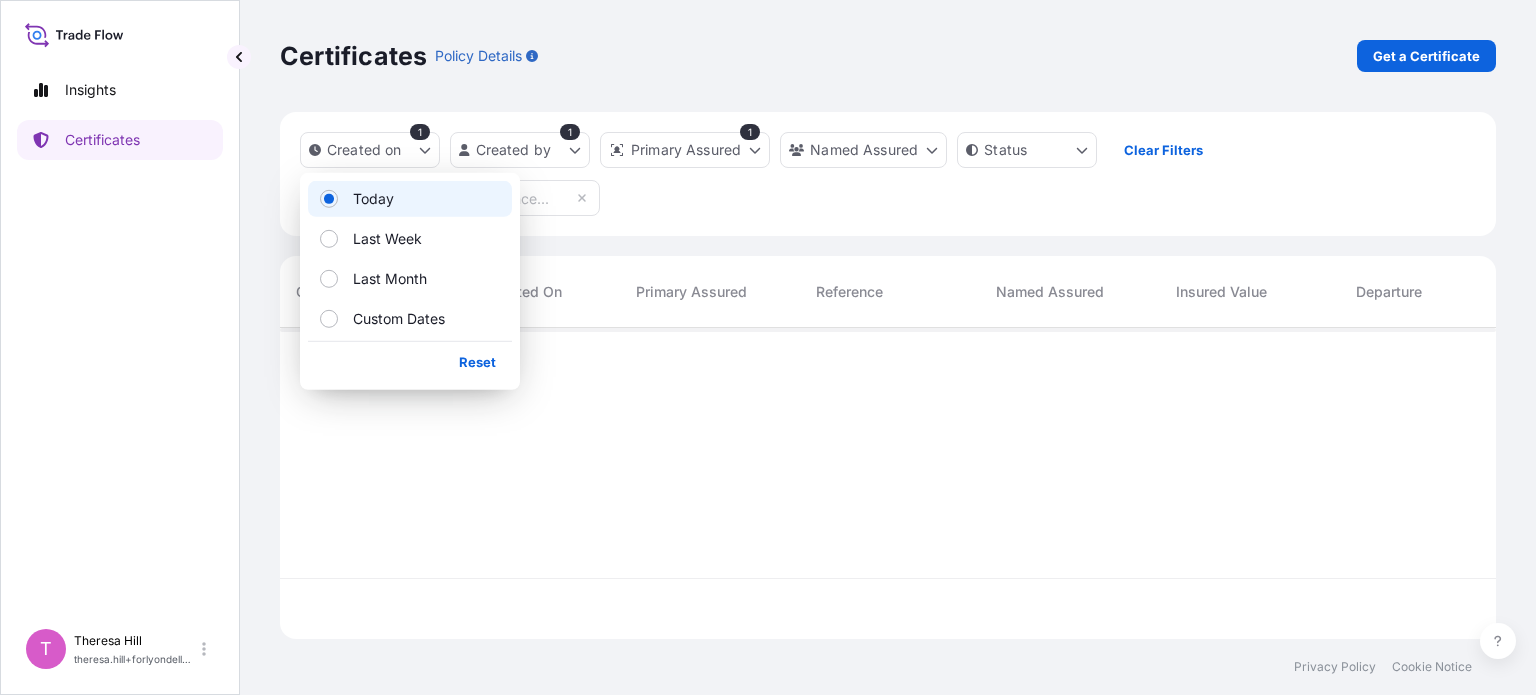 scroll, scrollTop: 16, scrollLeft: 16, axis: both 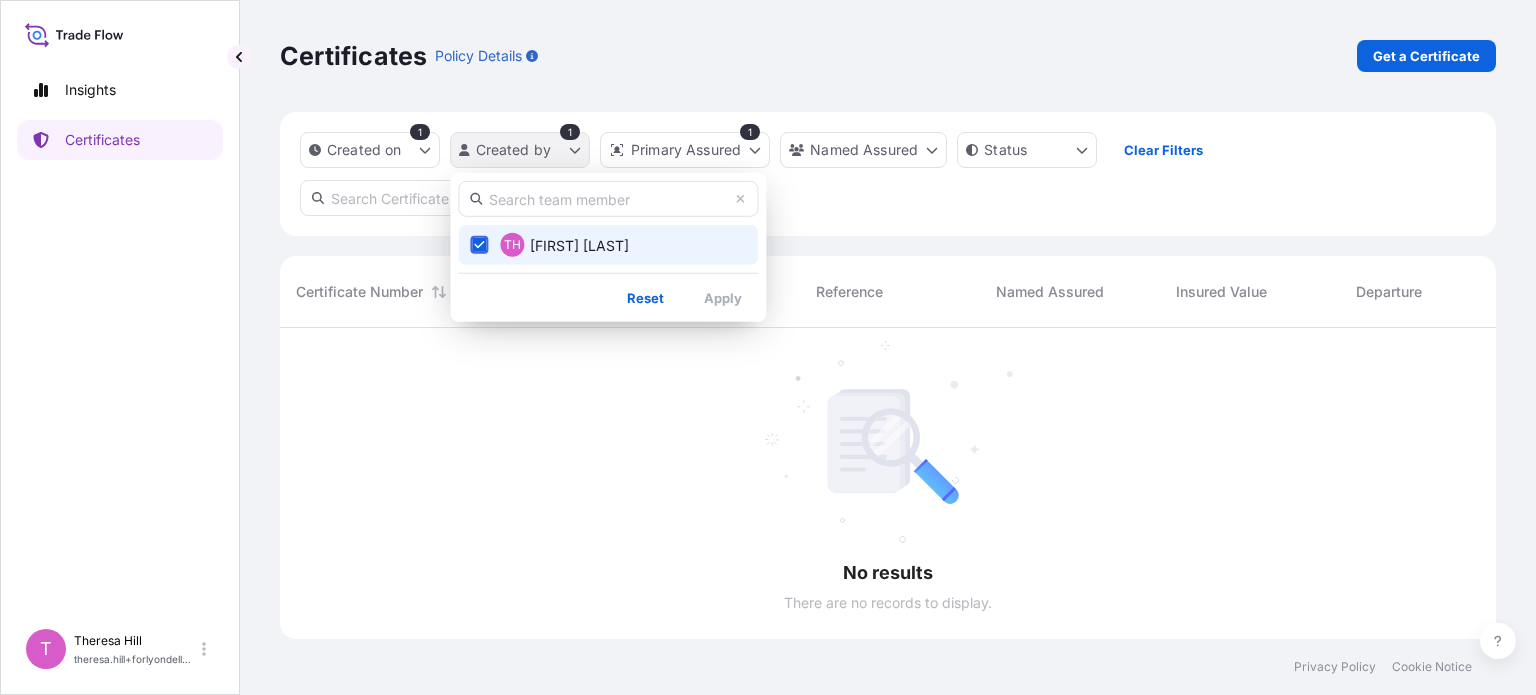 click on "Insights Certificates T [FIRST] [LAST] [EMAIL] Certificates Policy Details Get a Certificate Created on 1 Created by 1 Primary Assured 1 Named Assured Status Clear Filters No results There are no records to display. Certificate Number Created On Primary Assured Reference Named Assured Insured Value Departure Arrival Status Privacy Policy Cookie Notice
0 TH [FIRST] [LAST] Reset Apply" at bounding box center [768, 347] 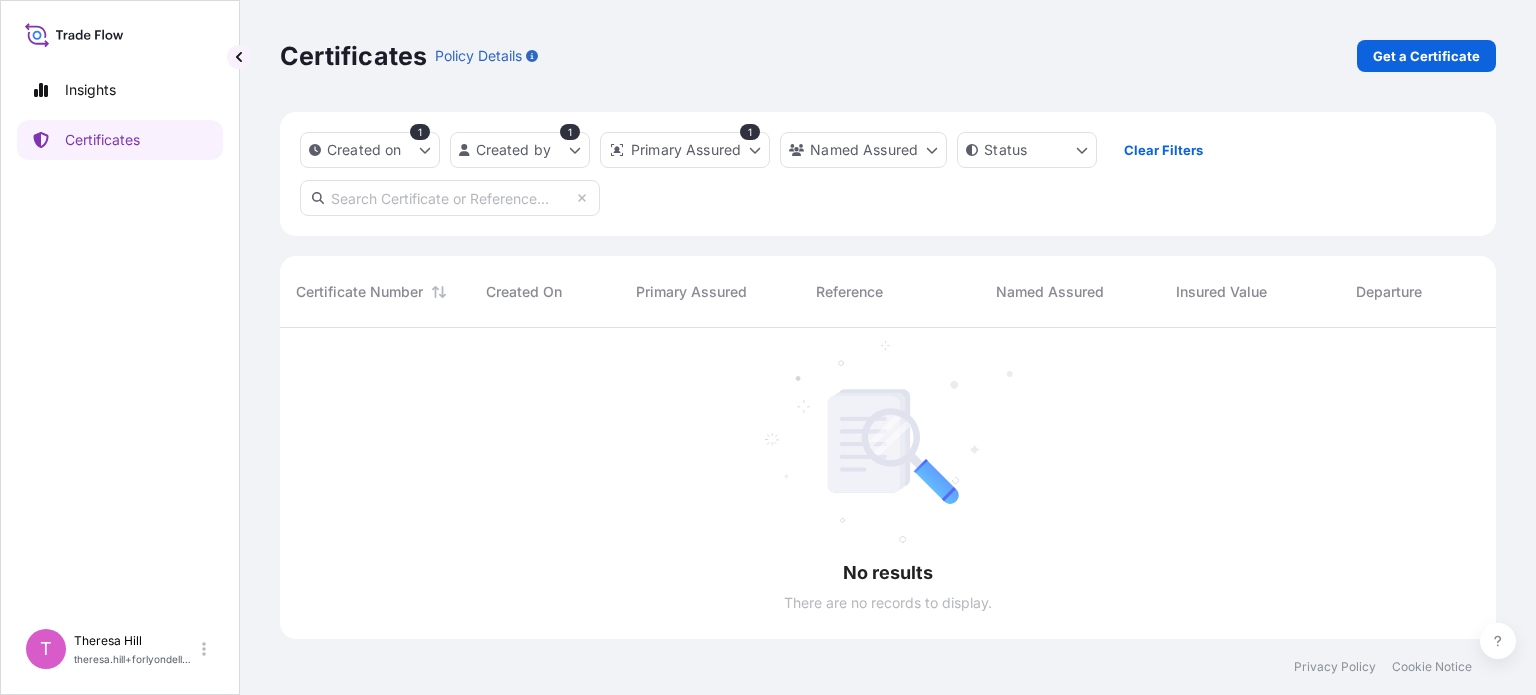 click on "Insights Certificates T Theresa Hill theresa.hill+forlyondell@example.com Certificates Policy Details Get a Certificate Created on 1 Created by 1 Primary Assured 1 Named Assured Status Clear Filters No results There are no records to display. Certificate Number Created On Primary Assured Reference Named Assured Insured Value Departure Arrival Status Privacy Policy Cookie Notice
0" at bounding box center [768, 347] 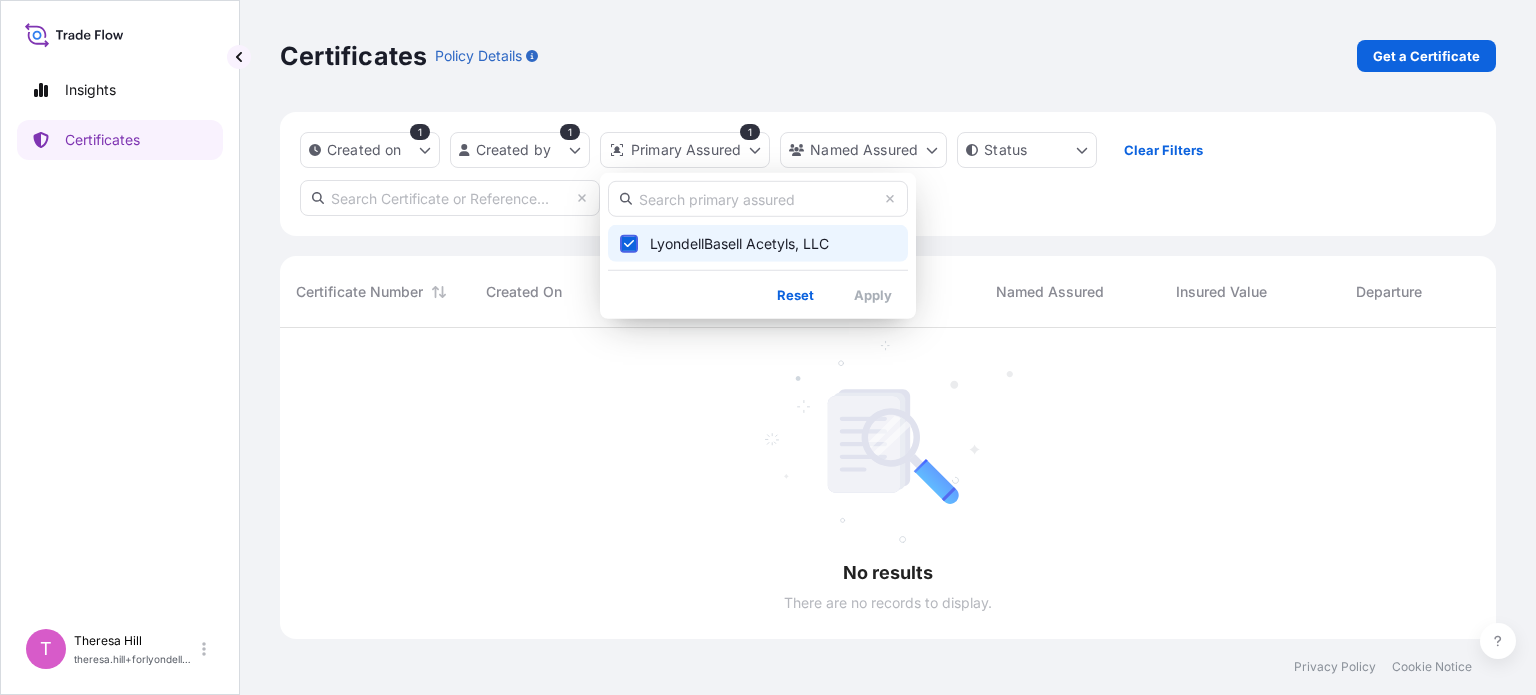 click on "Insights Certificates T [FIRST] [LAST] [EMAIL] Certificates Policy Details Get a Certificate Created on 1 Created by 1 Primary Assured 1 Named Assured Status Clear Filters No results There are no records to display. Certificate Number Created On Primary Assured Reference Named Assured Insured Value Departure Arrival Status Privacy Policy Cookie Notice
0 LyondellBasell Acetyls, LLC Reset Apply" at bounding box center [768, 347] 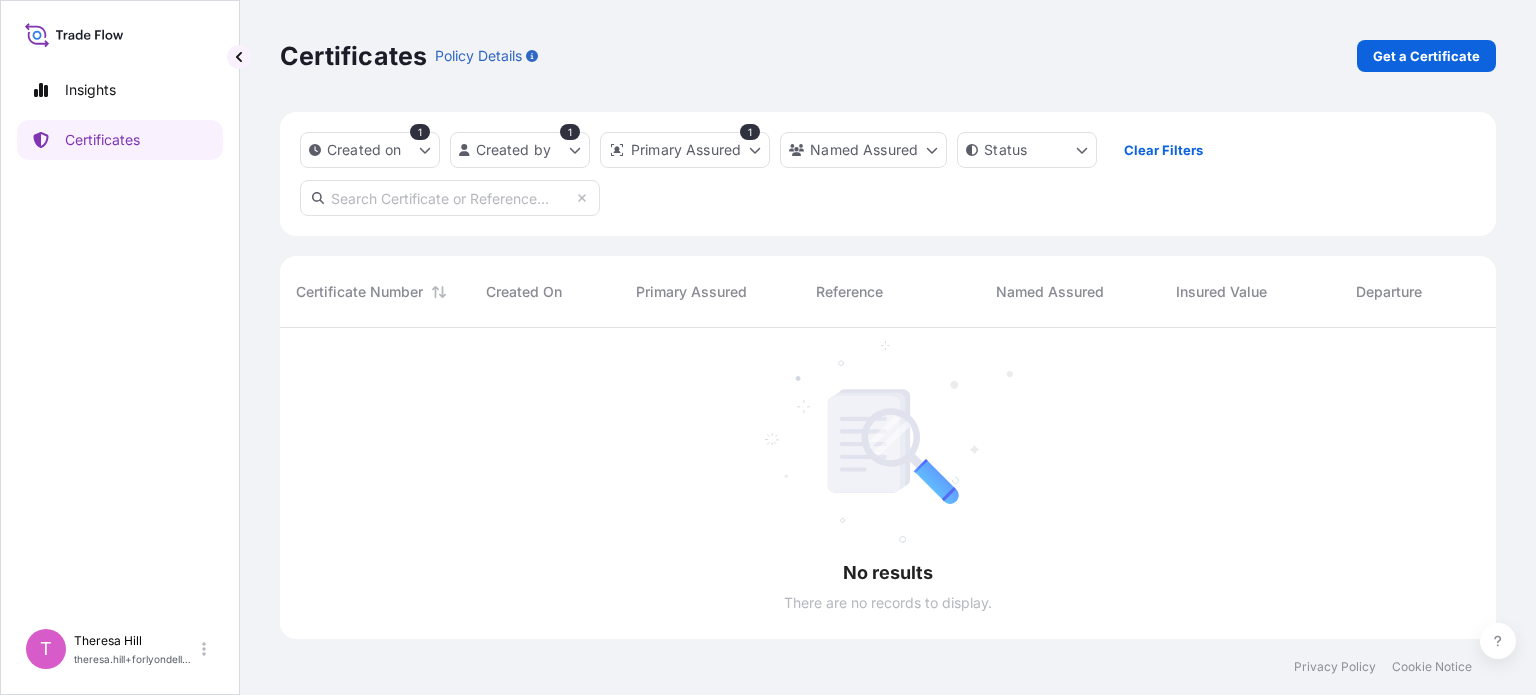 click on "Insights Certificates T Theresa Hill theresa.hill+forlyondell@example.com Certificates Policy Details Get a Certificate Created on 1 Created by 1 Primary Assured 1 Named Assured Status Clear Filters No results There are no records to display. Certificate Number Created On Primary Assured Reference Named Assured Insured Value Departure Arrival Status Privacy Policy Cookie Notice
0" at bounding box center [768, 347] 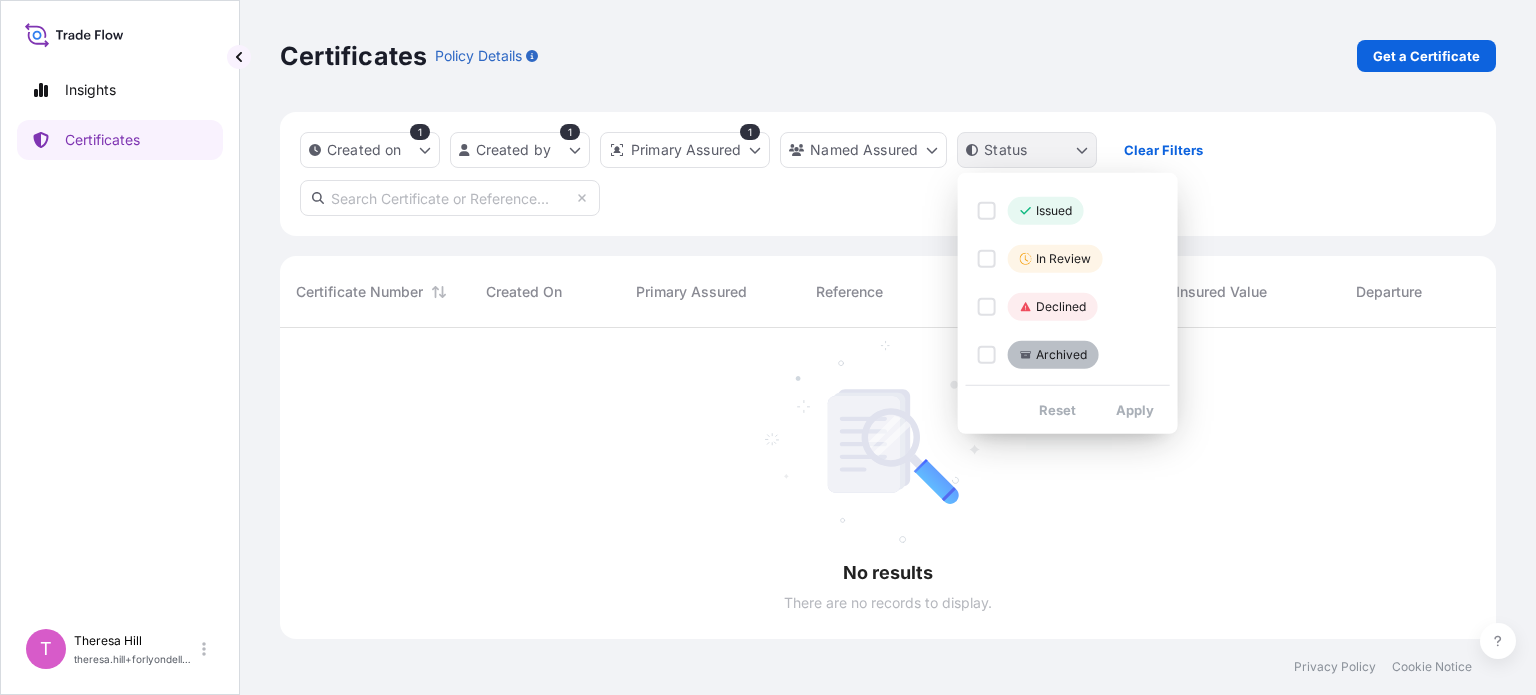 click on "Insights Certificates T [FIRST] [LAST] [EMAIL] Certificates Policy Details Get a Certificate Created on 1 Created by 1 Primary Assured 1 Named Assured Status Clear Filters No results There are no records to display. Certificate Number Created On Primary Assured Reference Named Assured Insured Value Departure Arrival Status Privacy Policy Cookie Notice
0 Issued In Review Declined Archived Reset Apply" at bounding box center (768, 347) 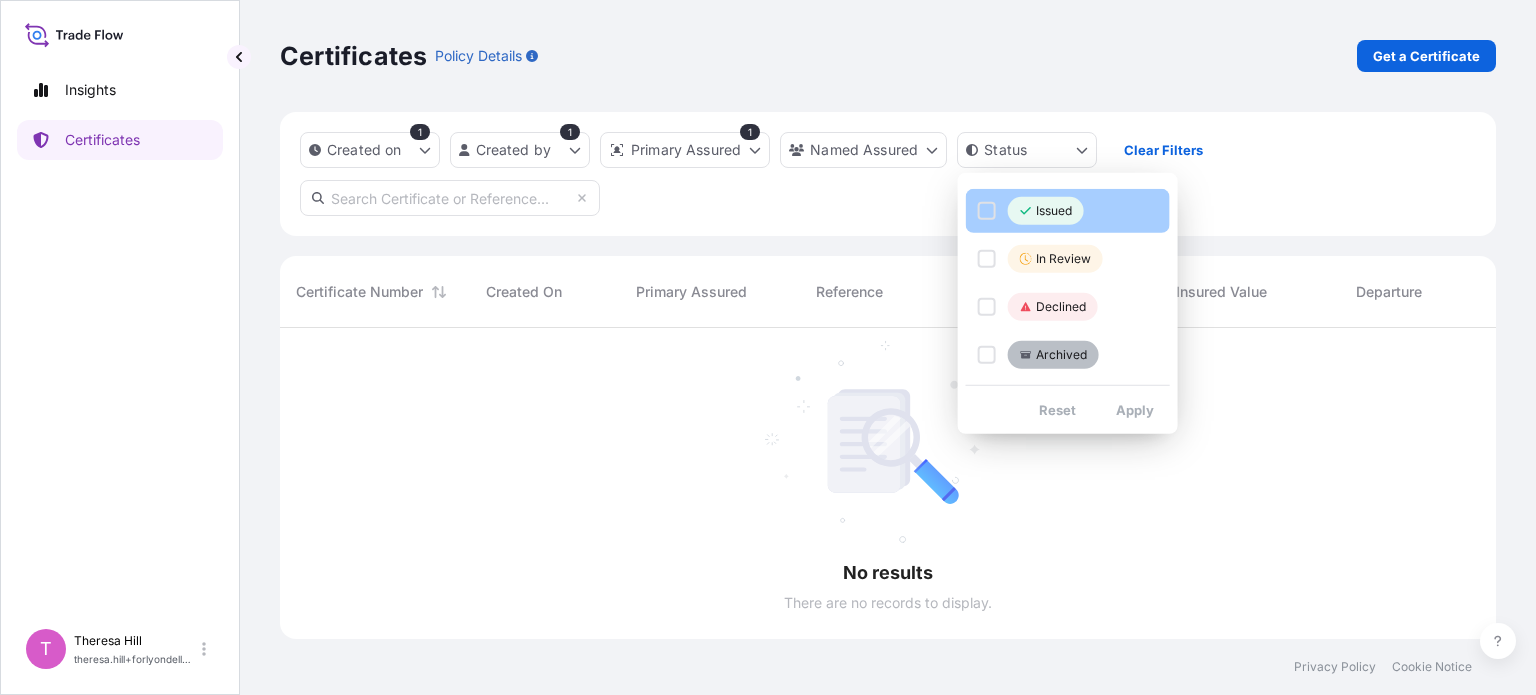 click at bounding box center [987, 211] 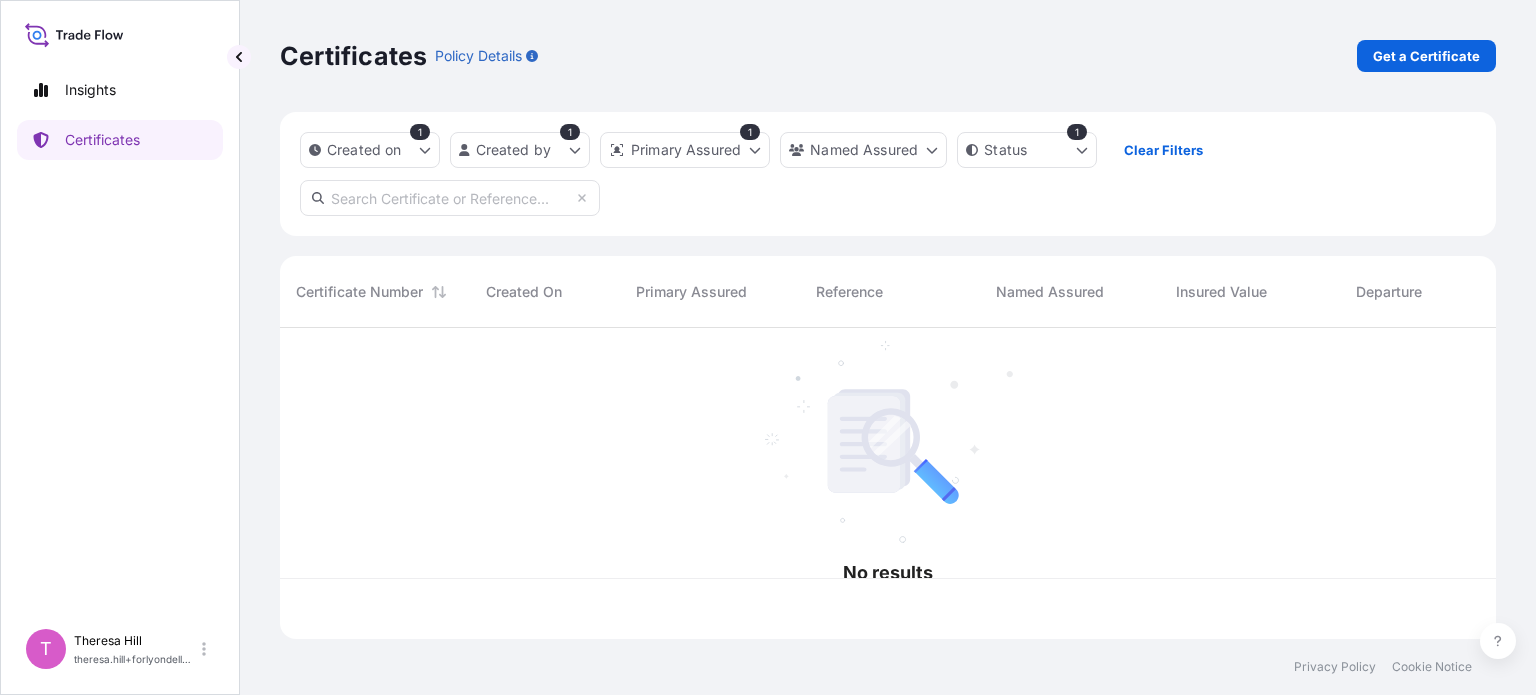 scroll, scrollTop: 307, scrollLeft: 1200, axis: both 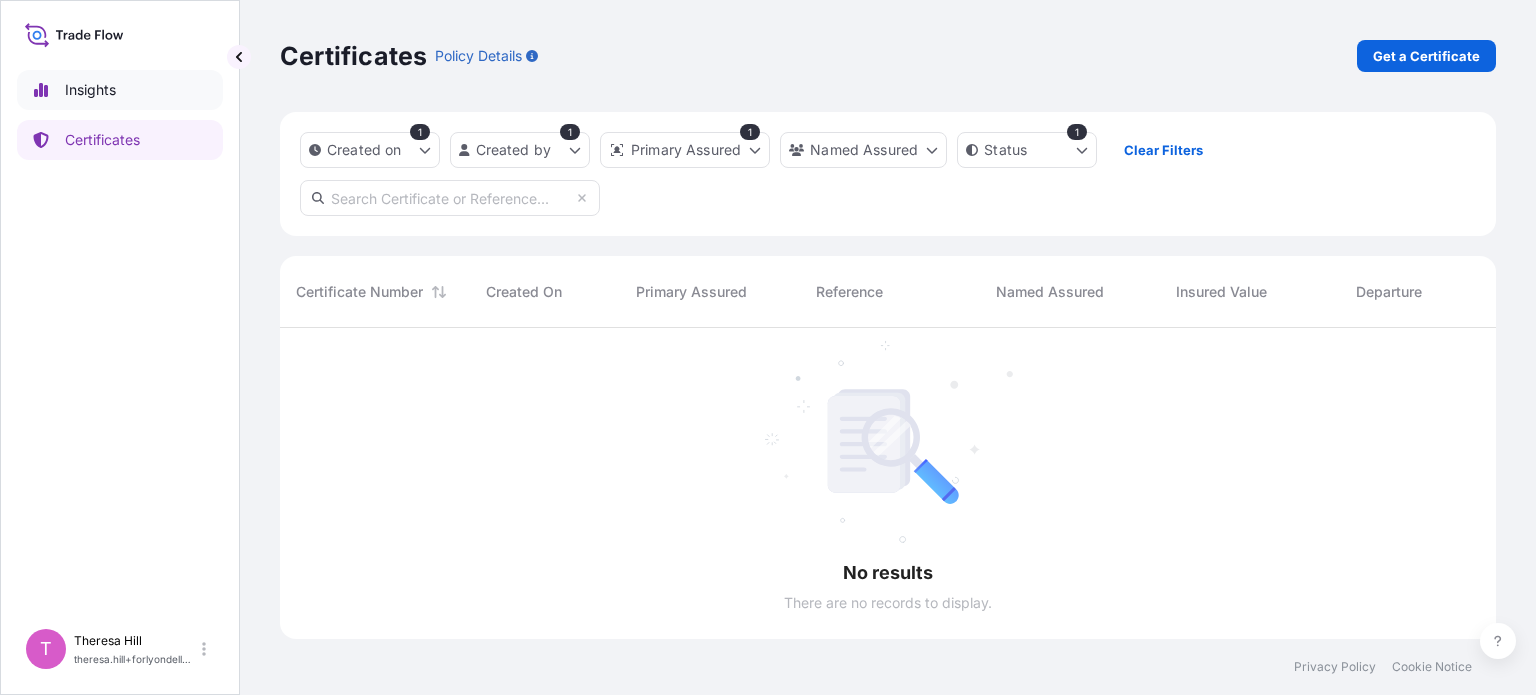 click on "Insights" at bounding box center [120, 90] 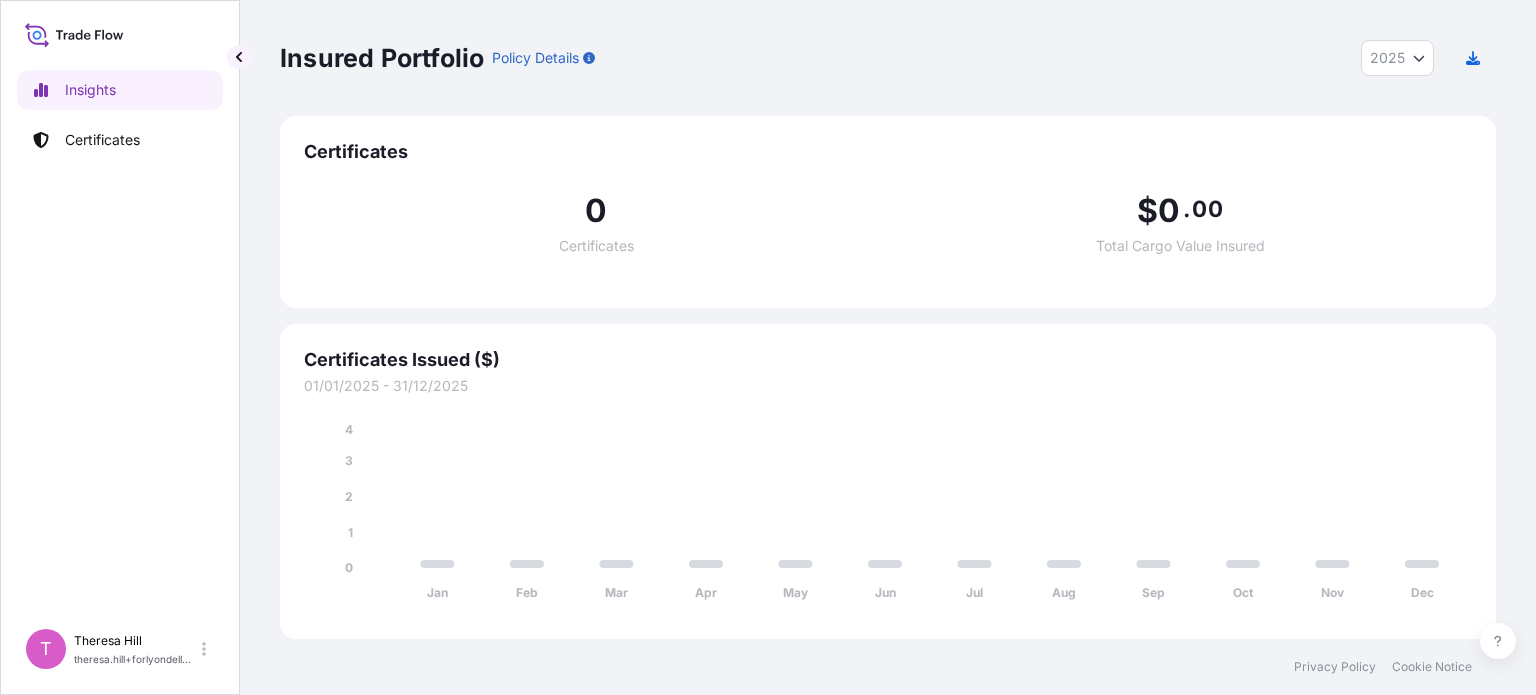 click on "Policy Details" at bounding box center [535, 58] 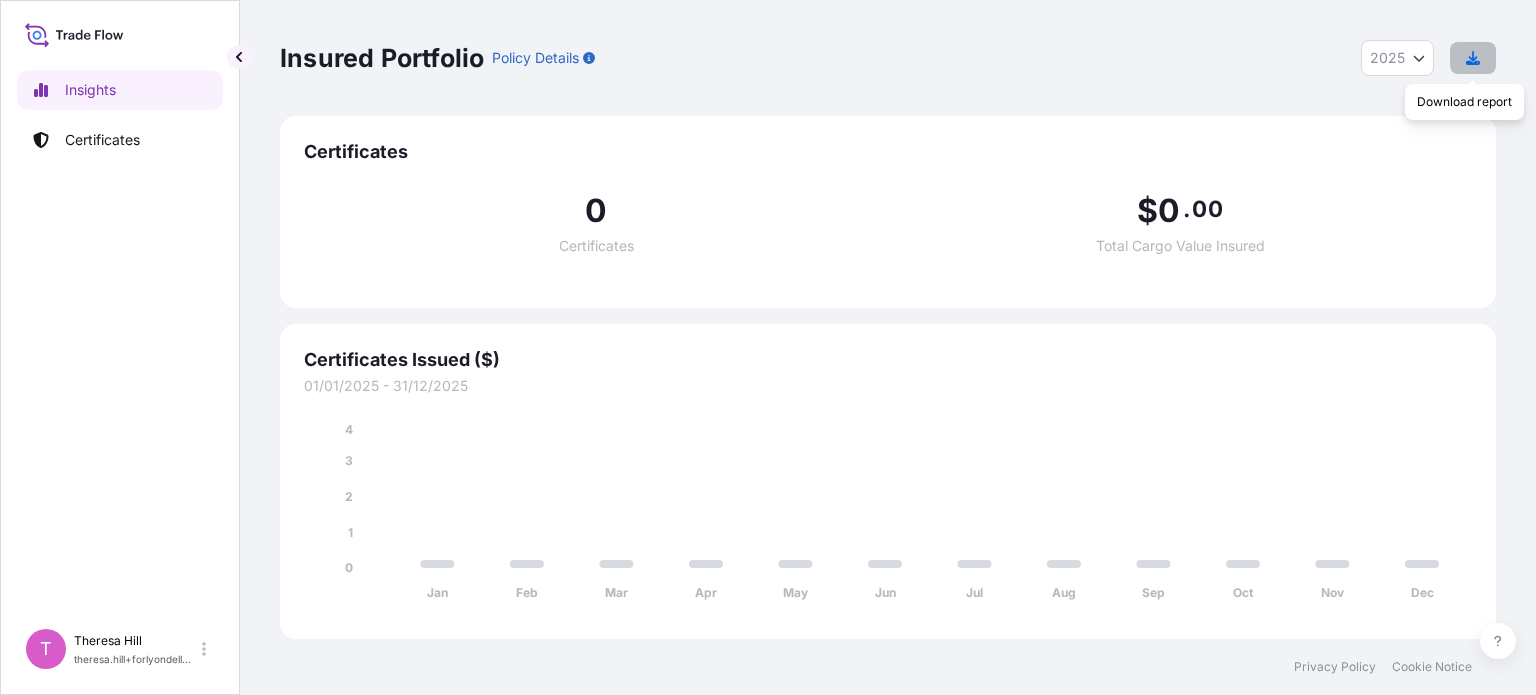 click 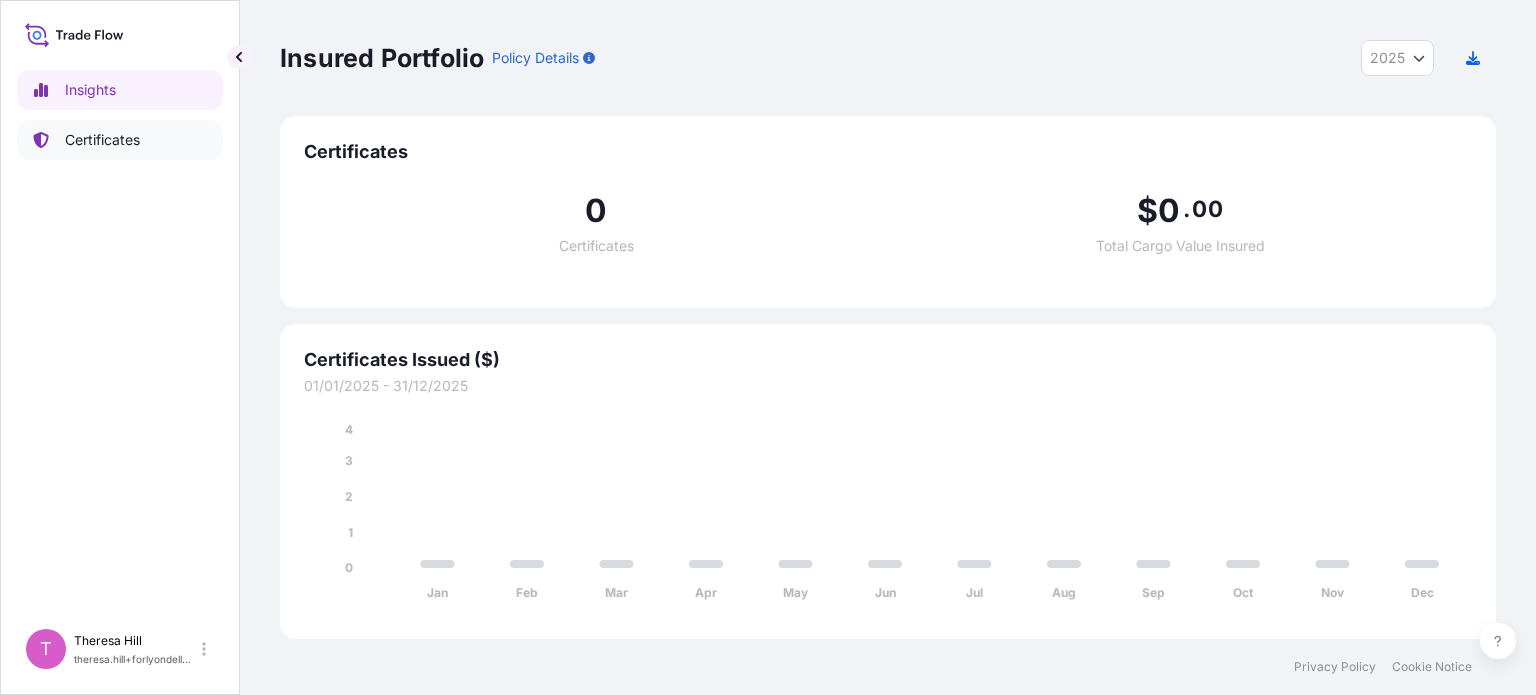 click on "Certificates" at bounding box center [102, 140] 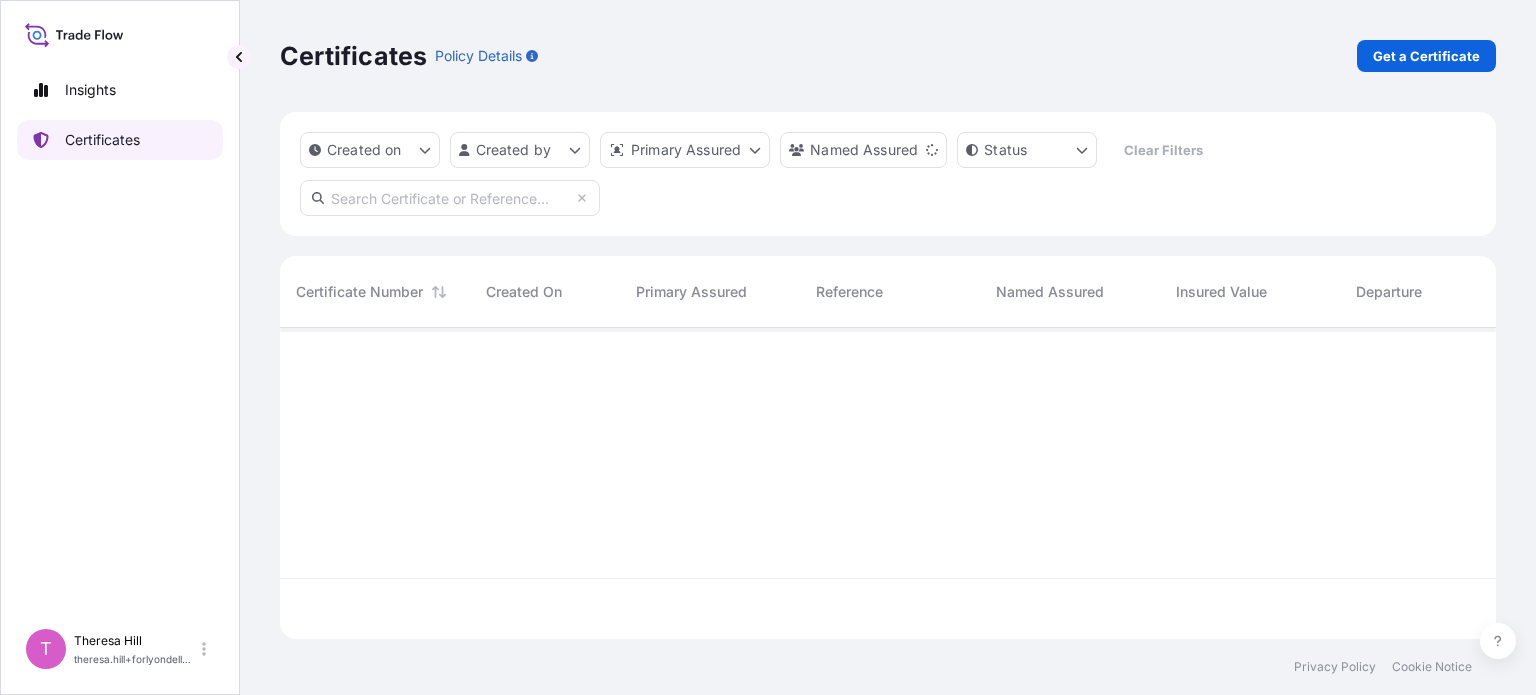 scroll, scrollTop: 16, scrollLeft: 16, axis: both 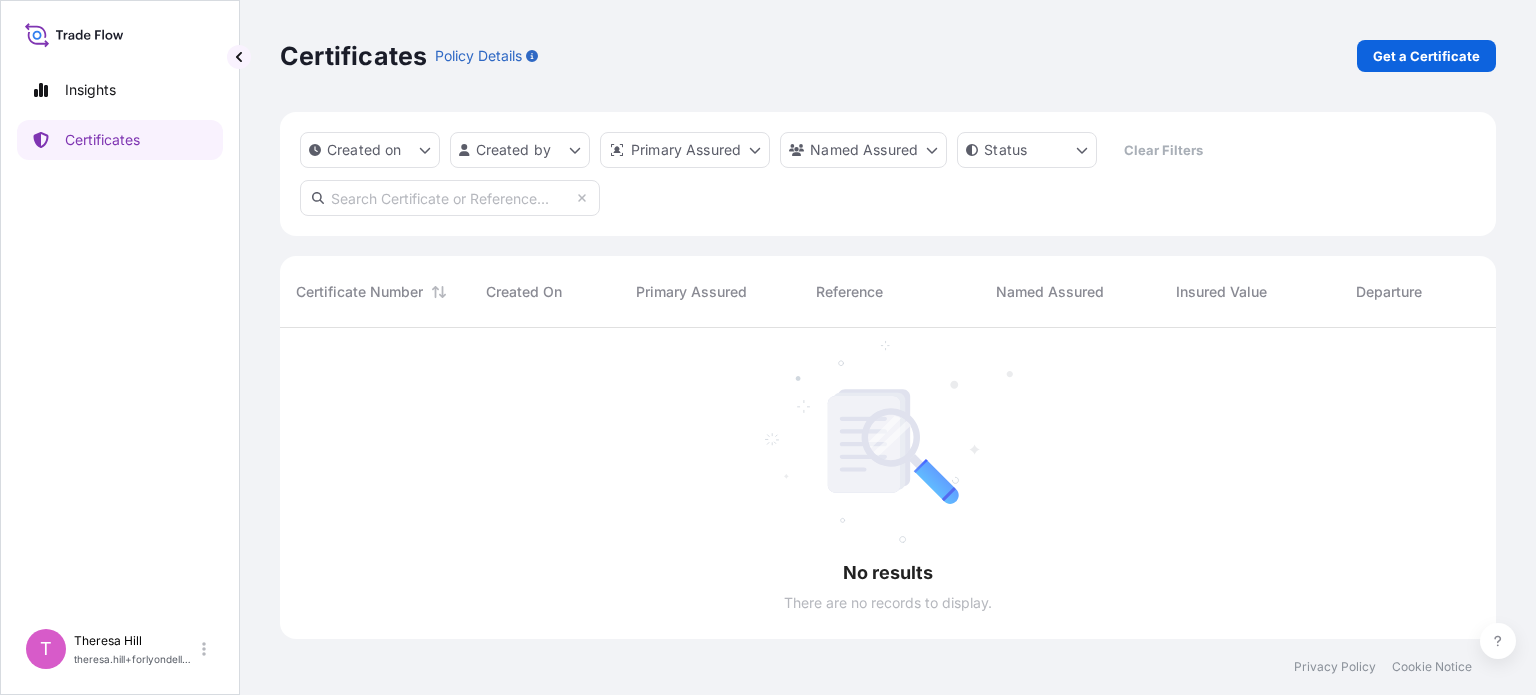 click at bounding box center (450, 198) 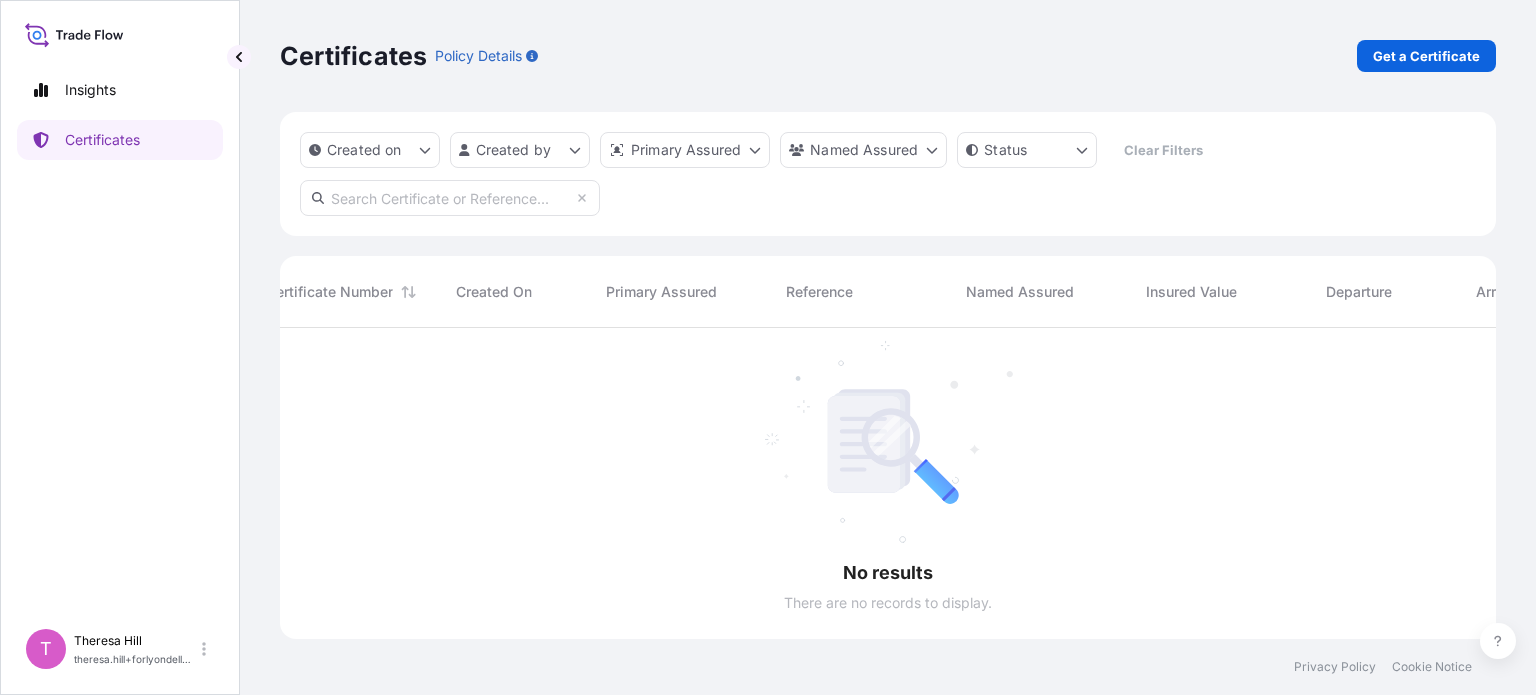 scroll, scrollTop: 0, scrollLeft: 0, axis: both 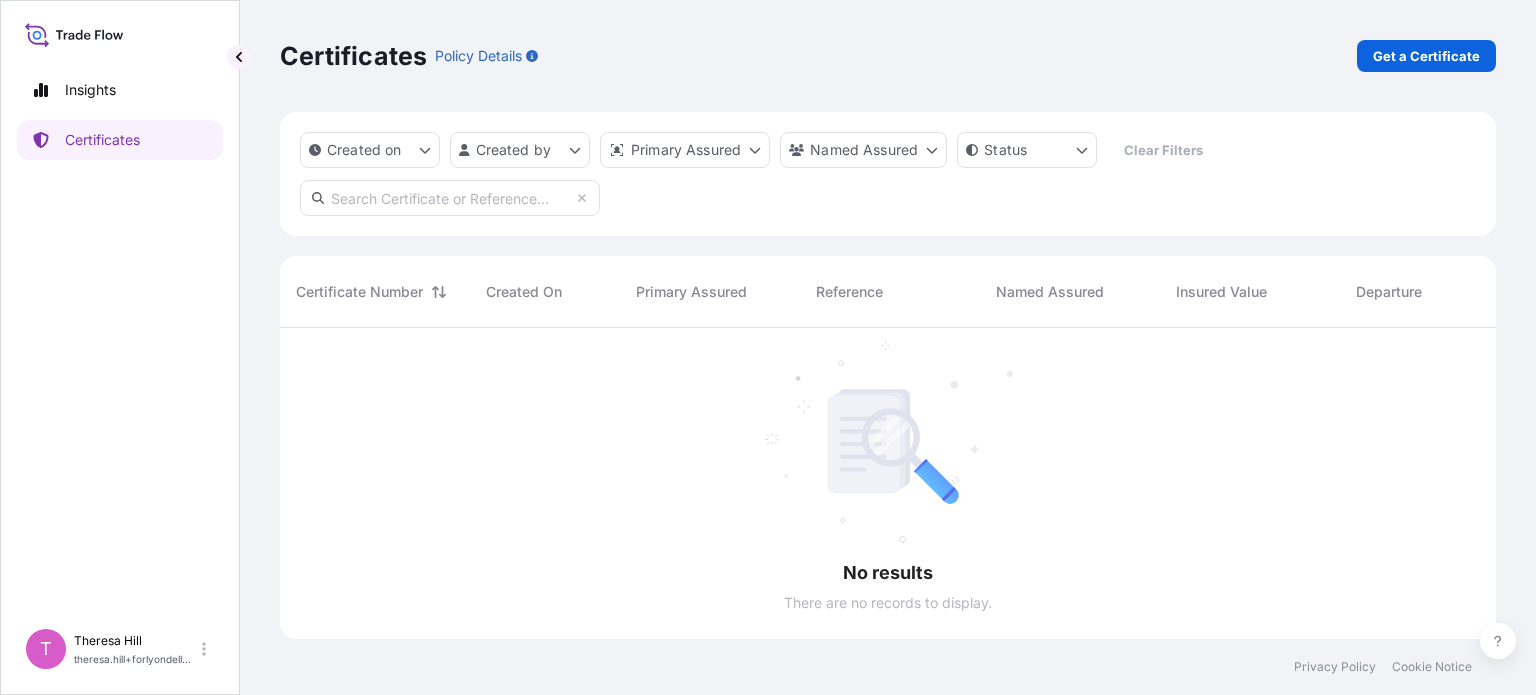 click at bounding box center [439, 292] 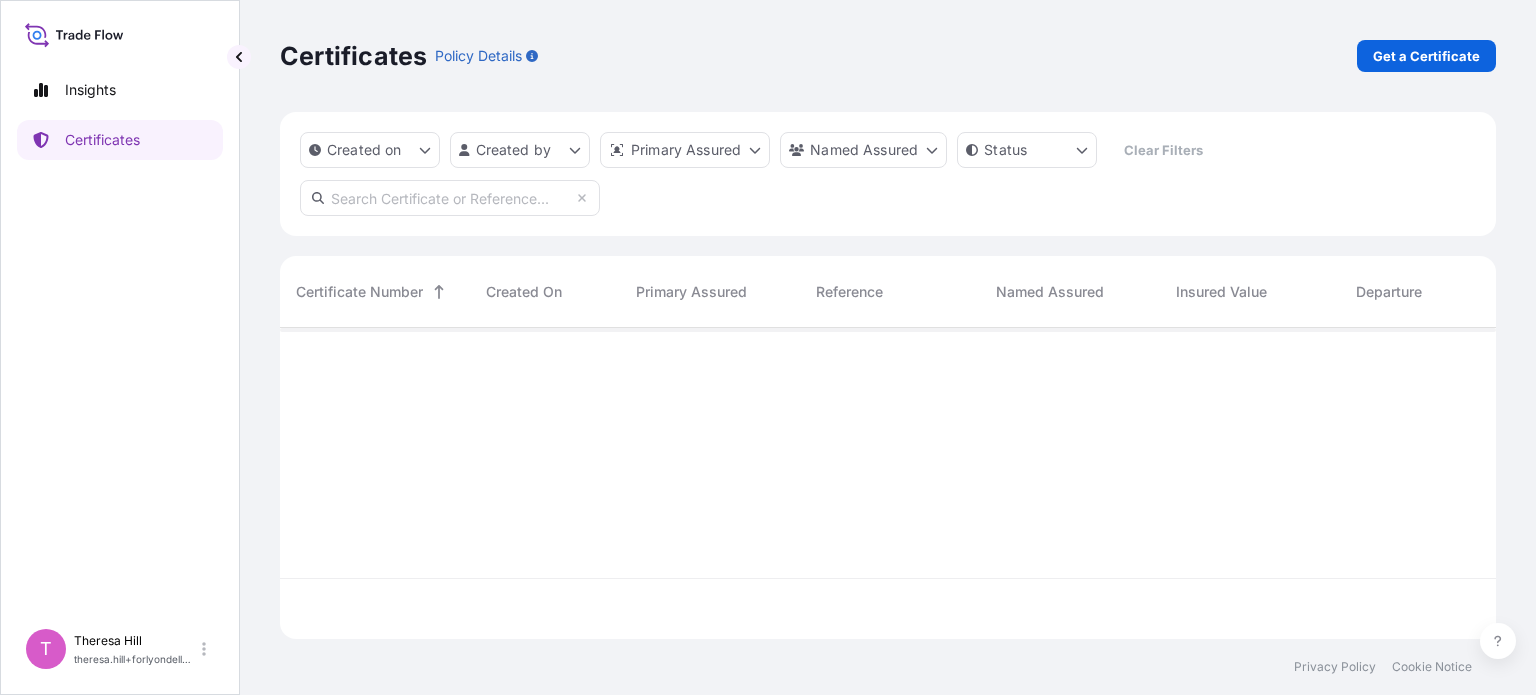 scroll, scrollTop: 307, scrollLeft: 1200, axis: both 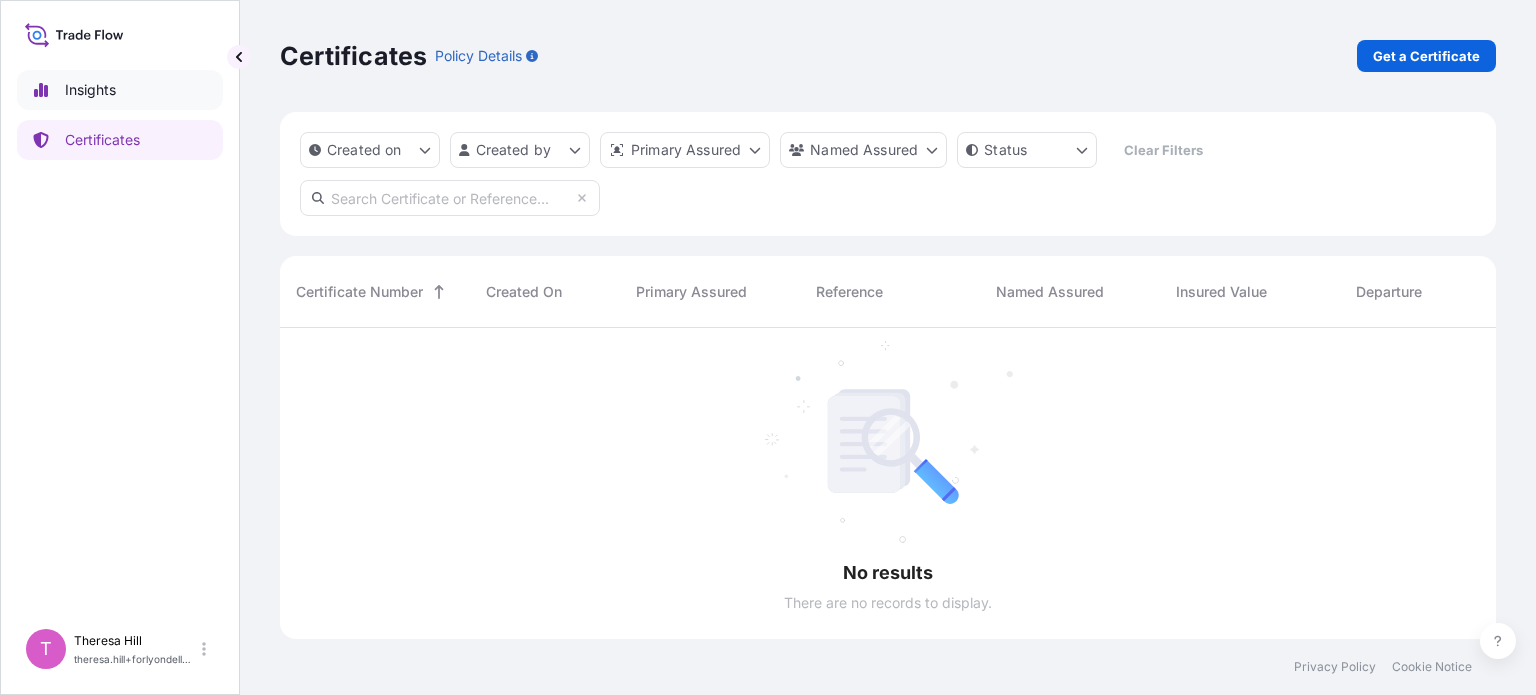 click on "Insights" at bounding box center (90, 90) 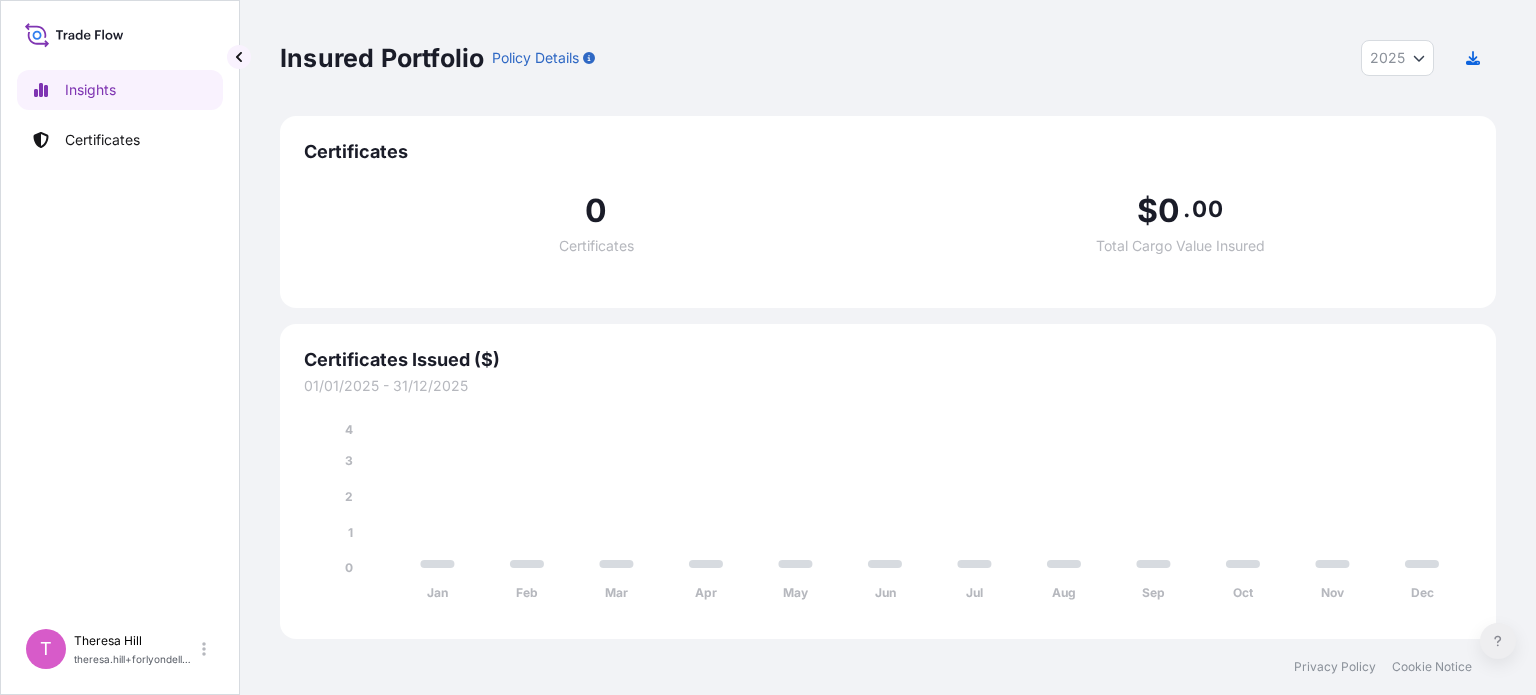 click 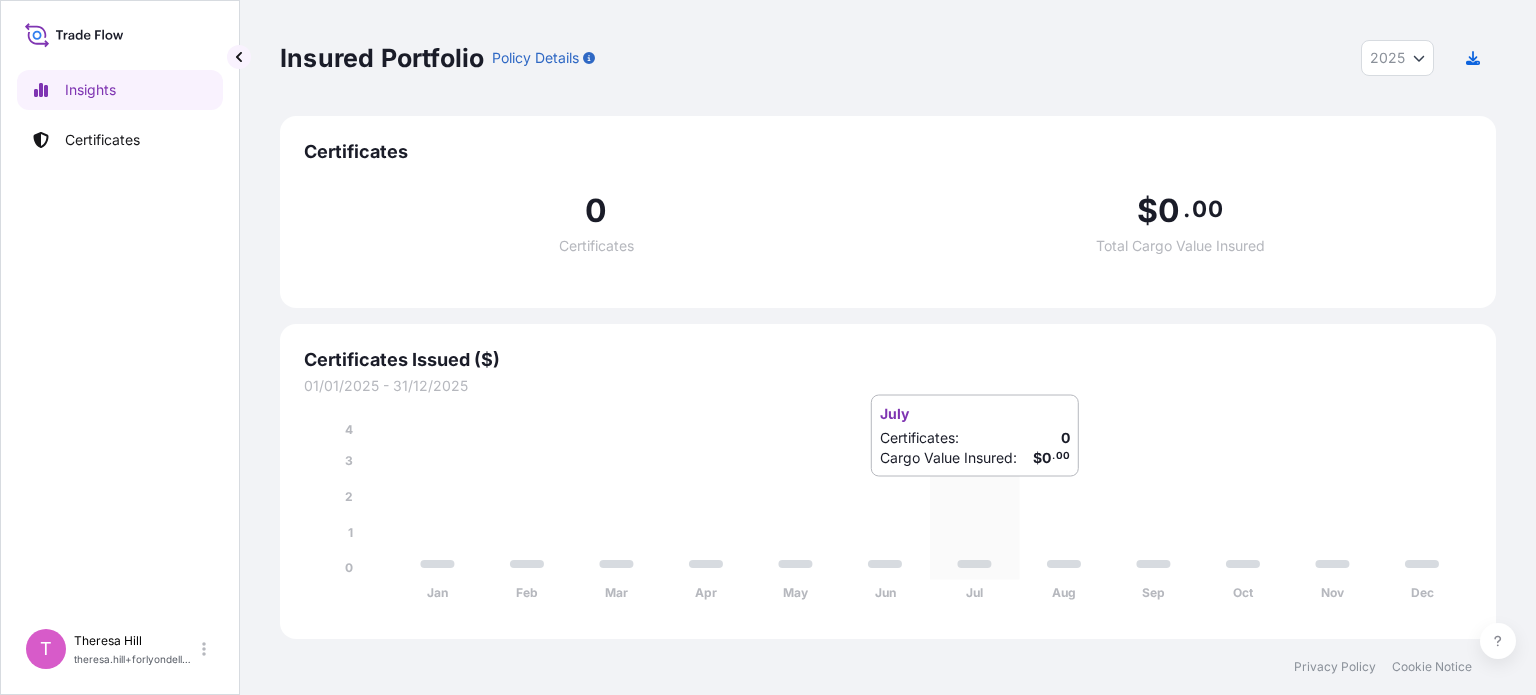 click on "Jan Feb Mar Apr May Jun Jul Aug Sep Oct Nov Dec 0 1 2 3 4" 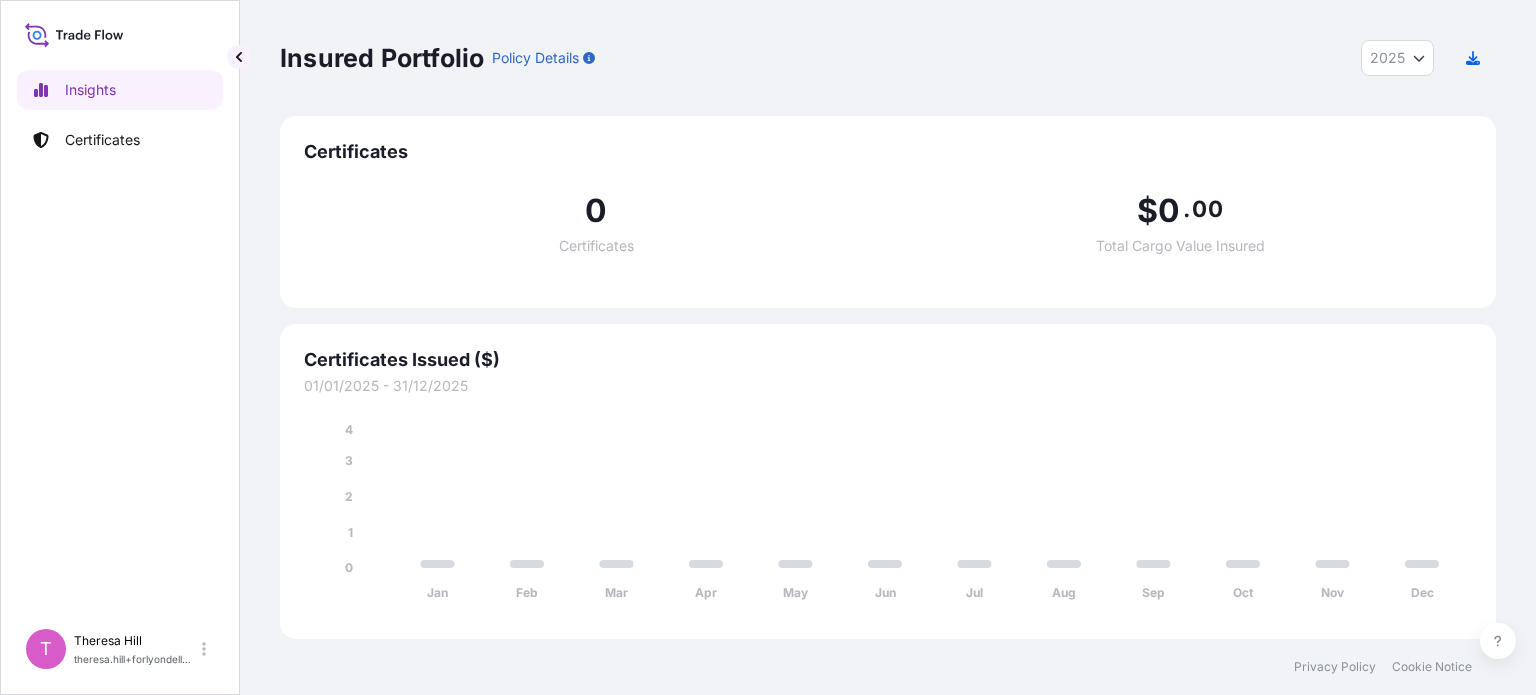 click on "0 Certificates" at bounding box center (596, 224) 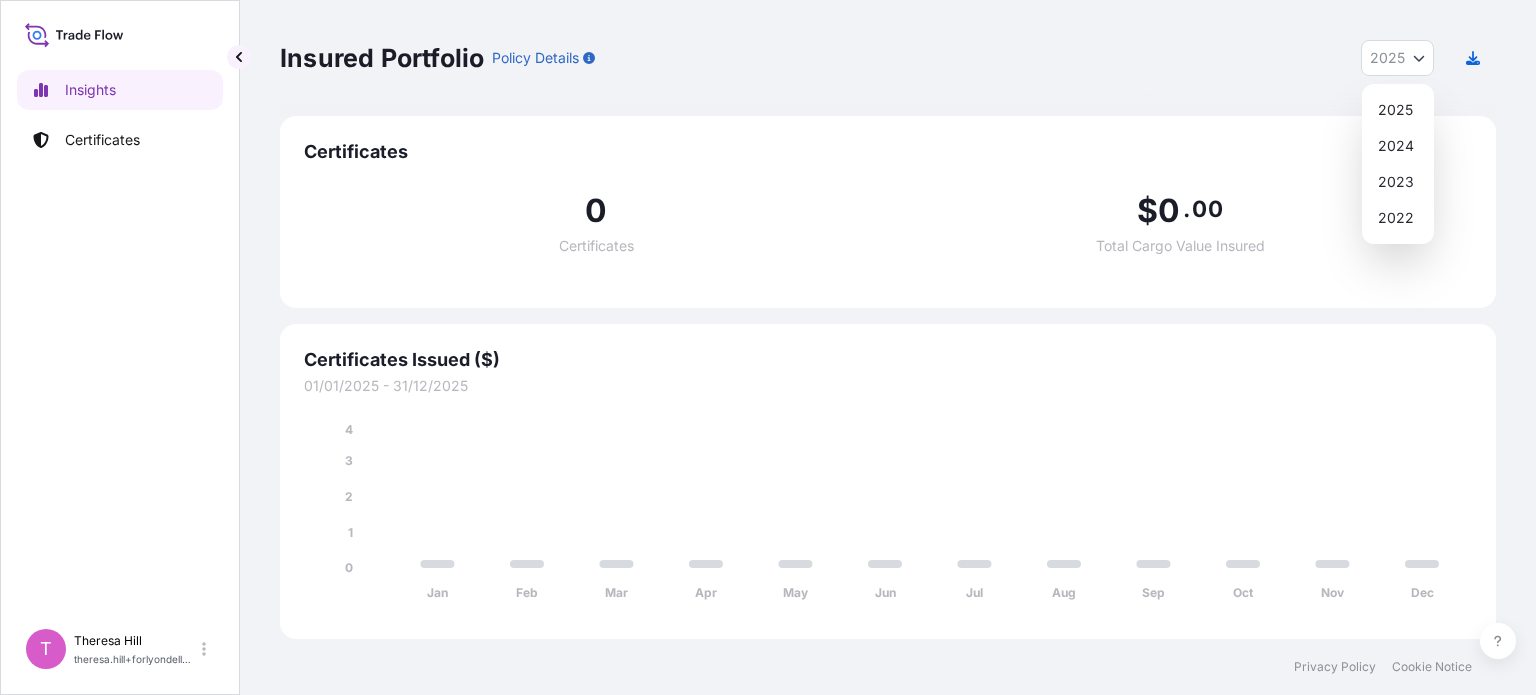 click 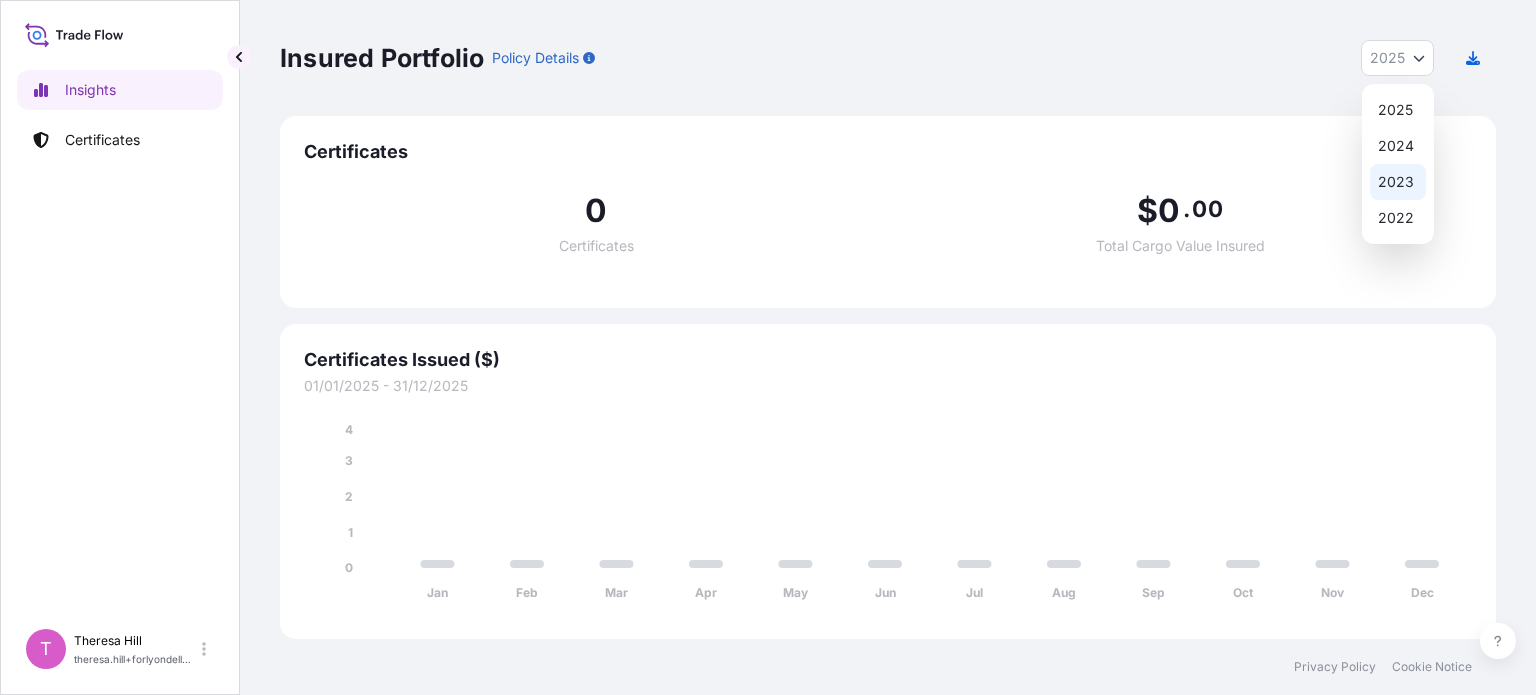 click on "2023" at bounding box center [1398, 182] 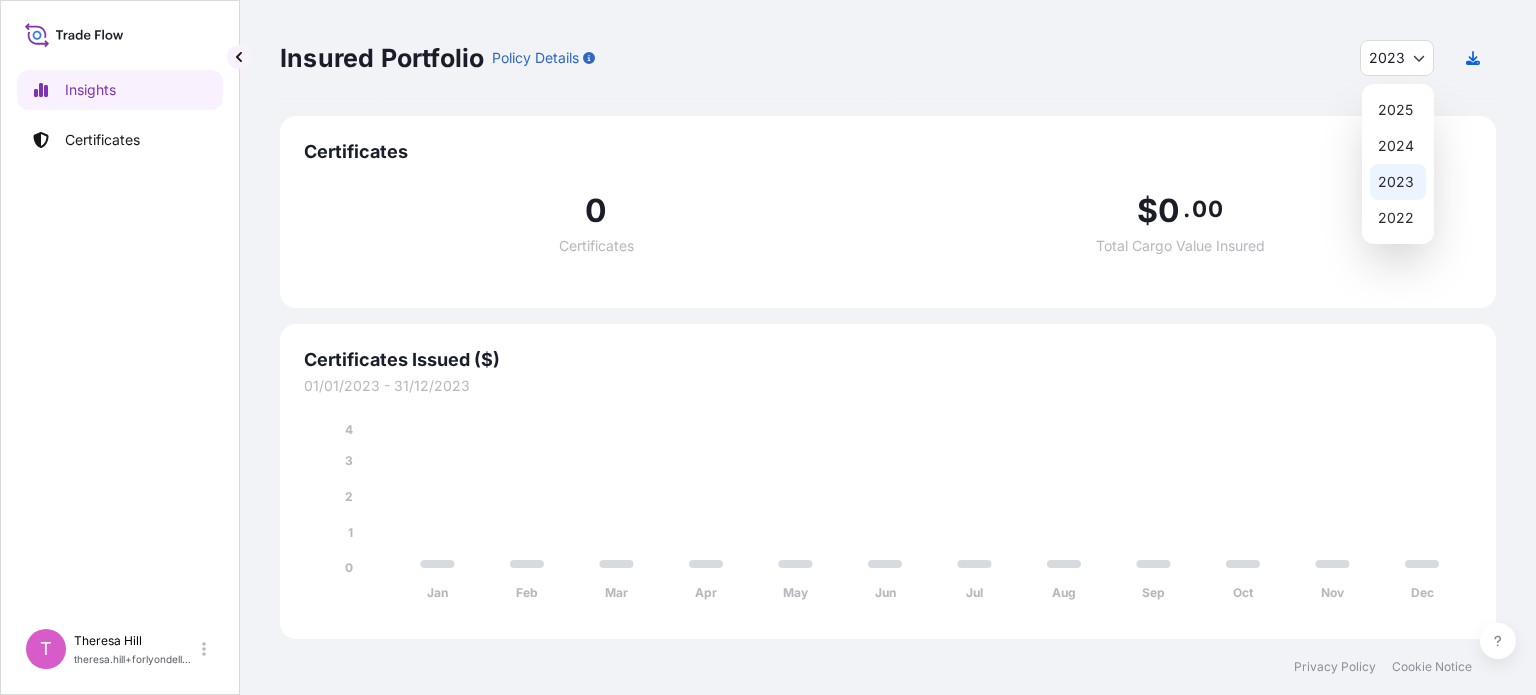 click 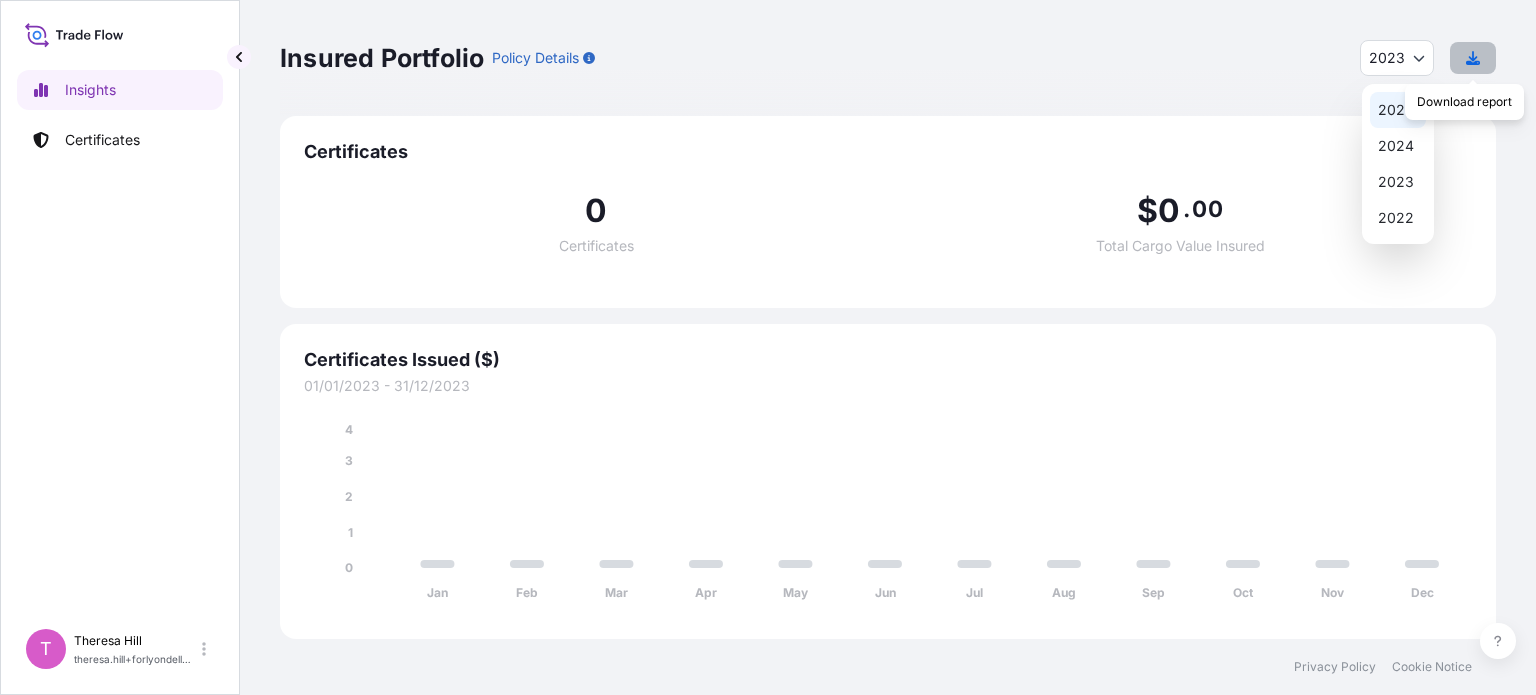 click 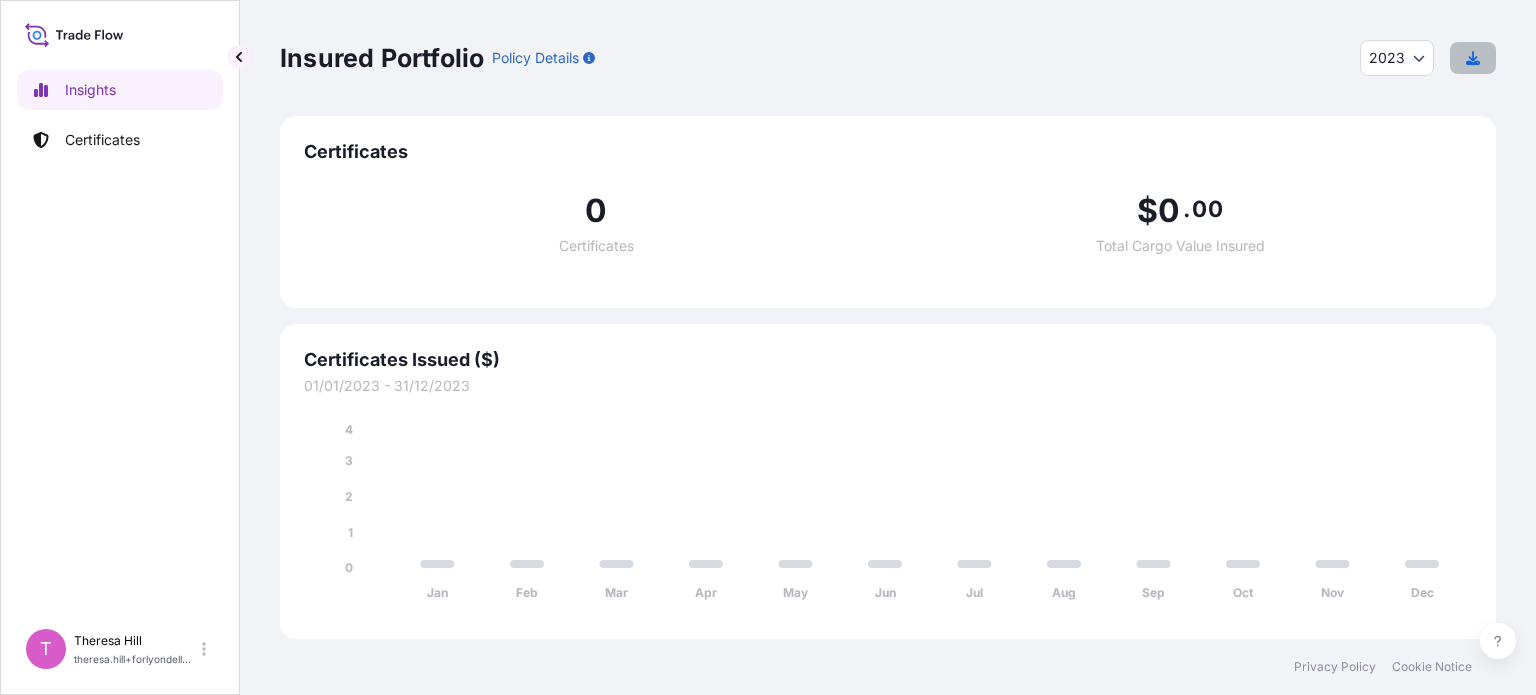 click 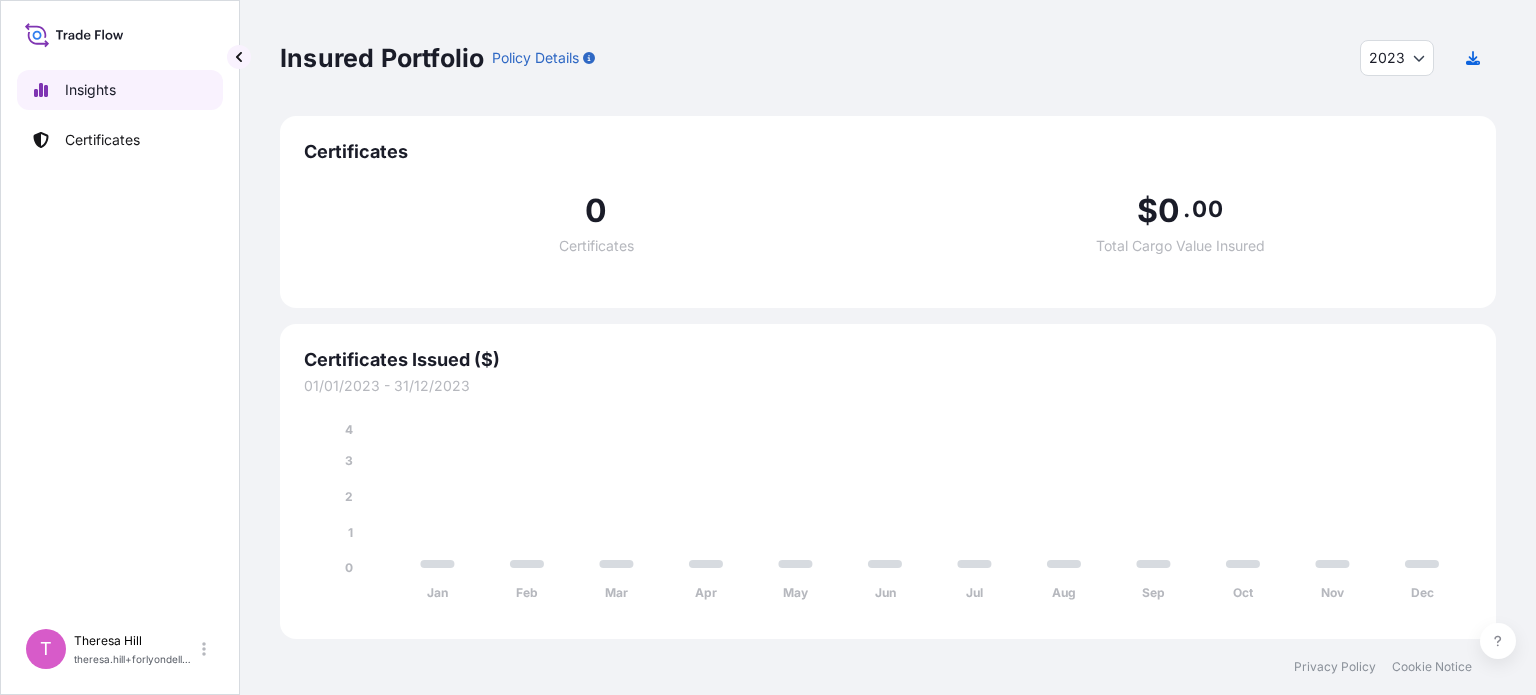 click on "Insights" at bounding box center (120, 90) 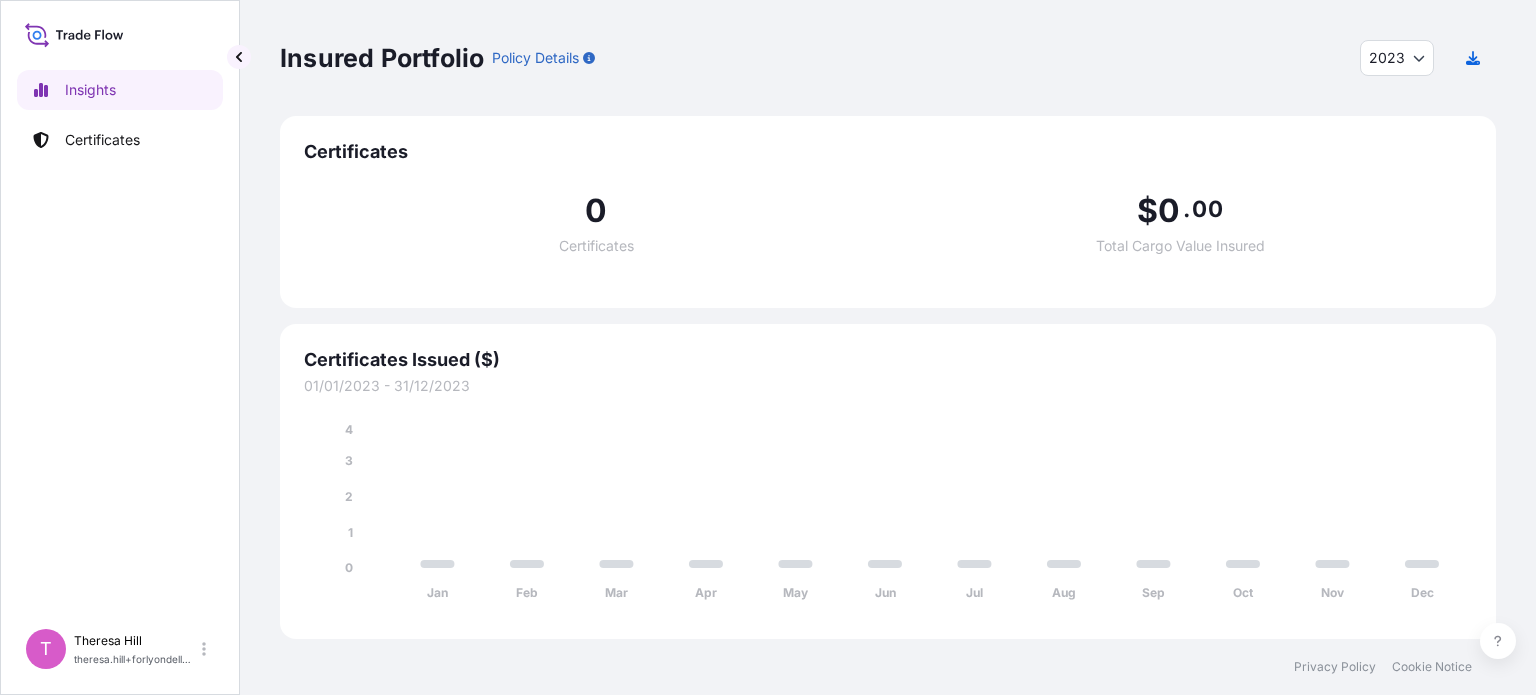 click on "Certificates" at bounding box center [888, 152] 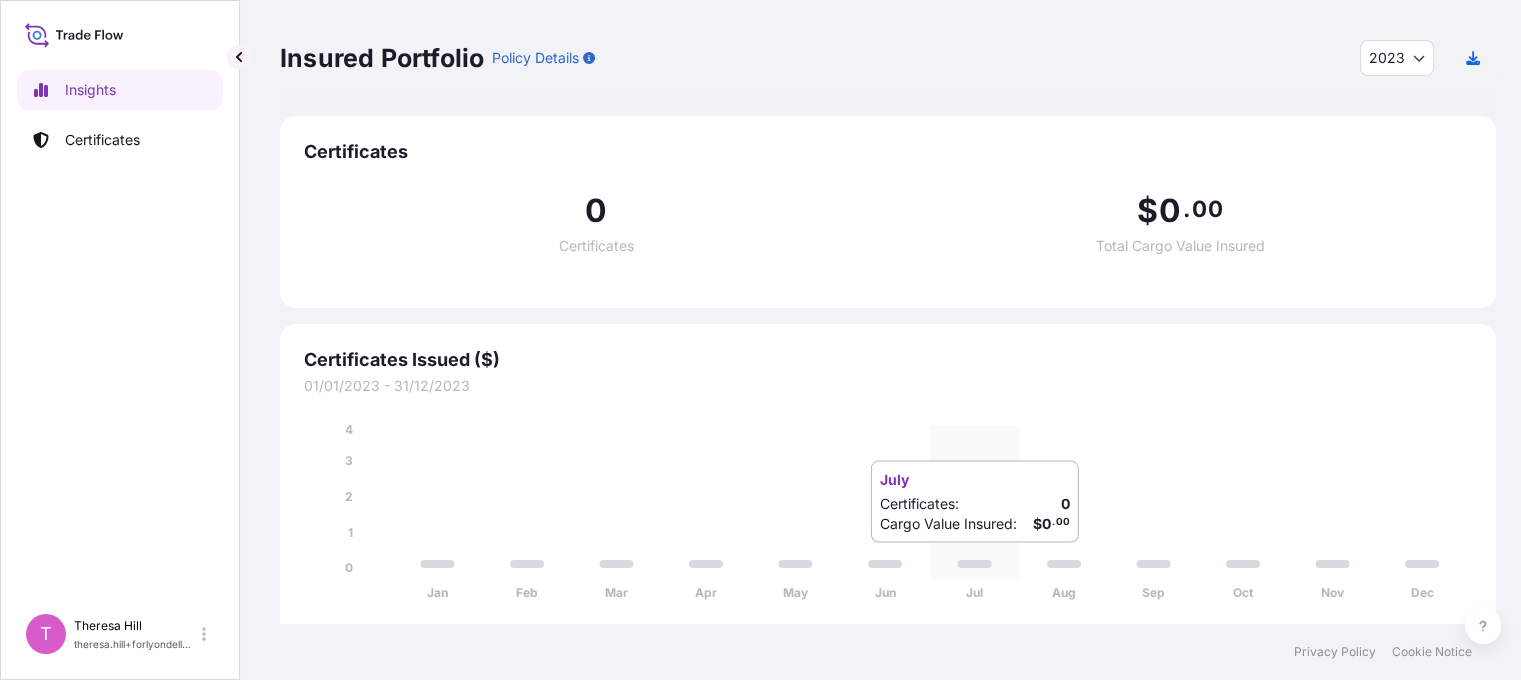click 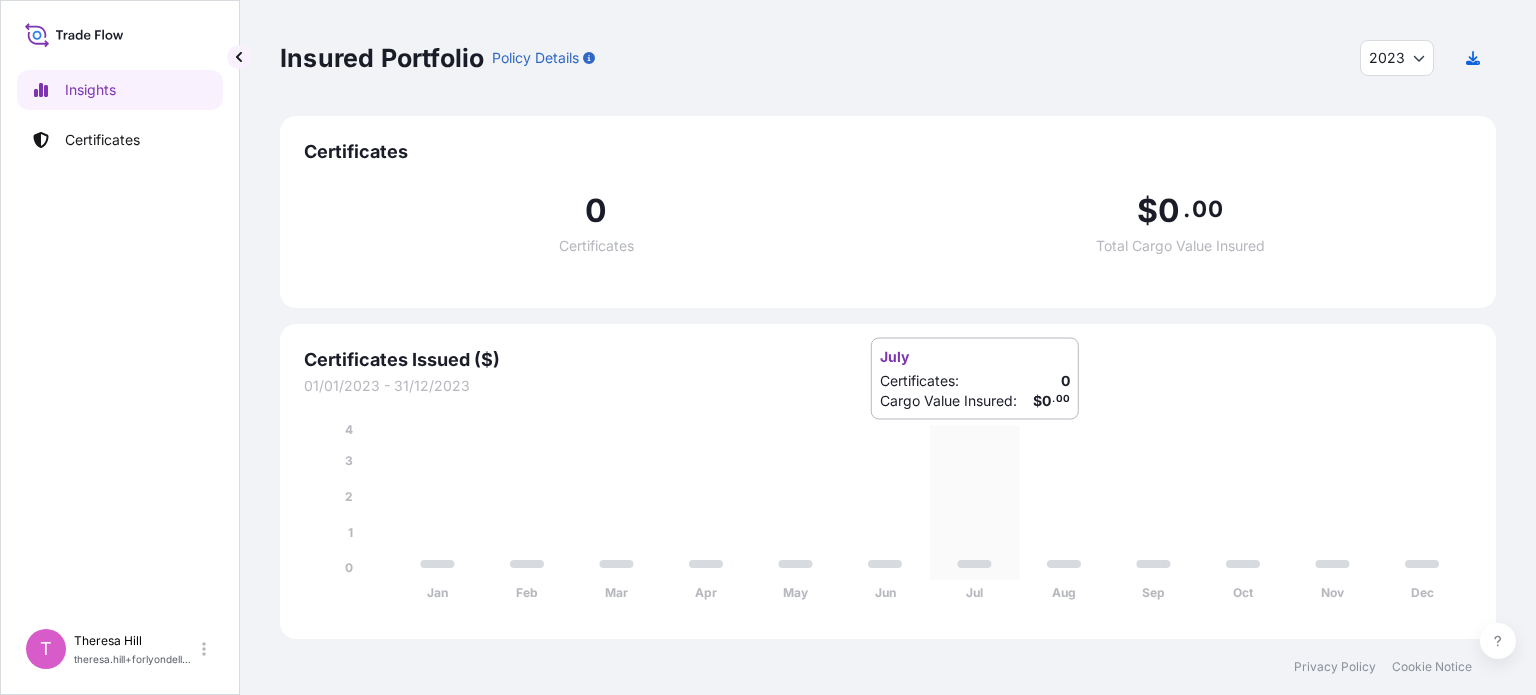 click on "Jan Feb Mar Apr May Jun Jul Aug Sep Oct Nov Dec 0 1 2 3 4" 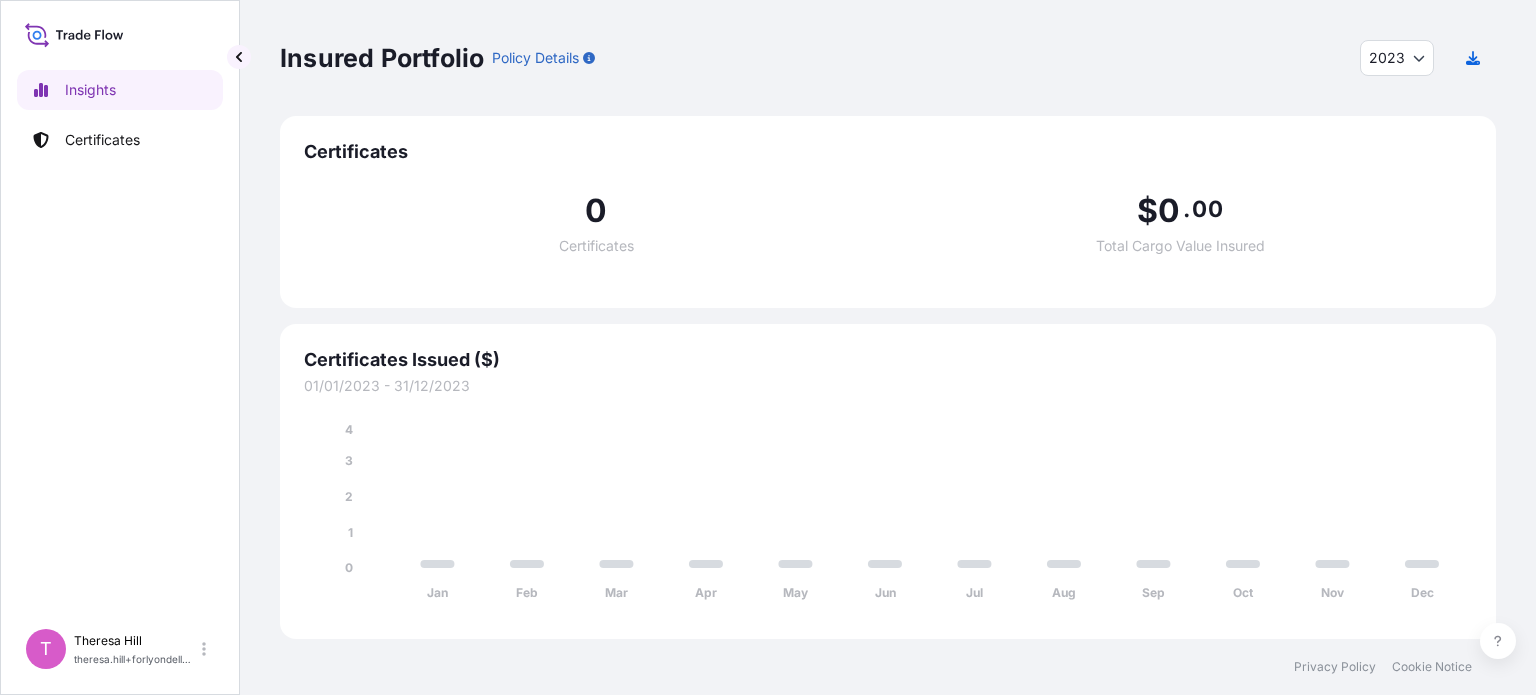 click 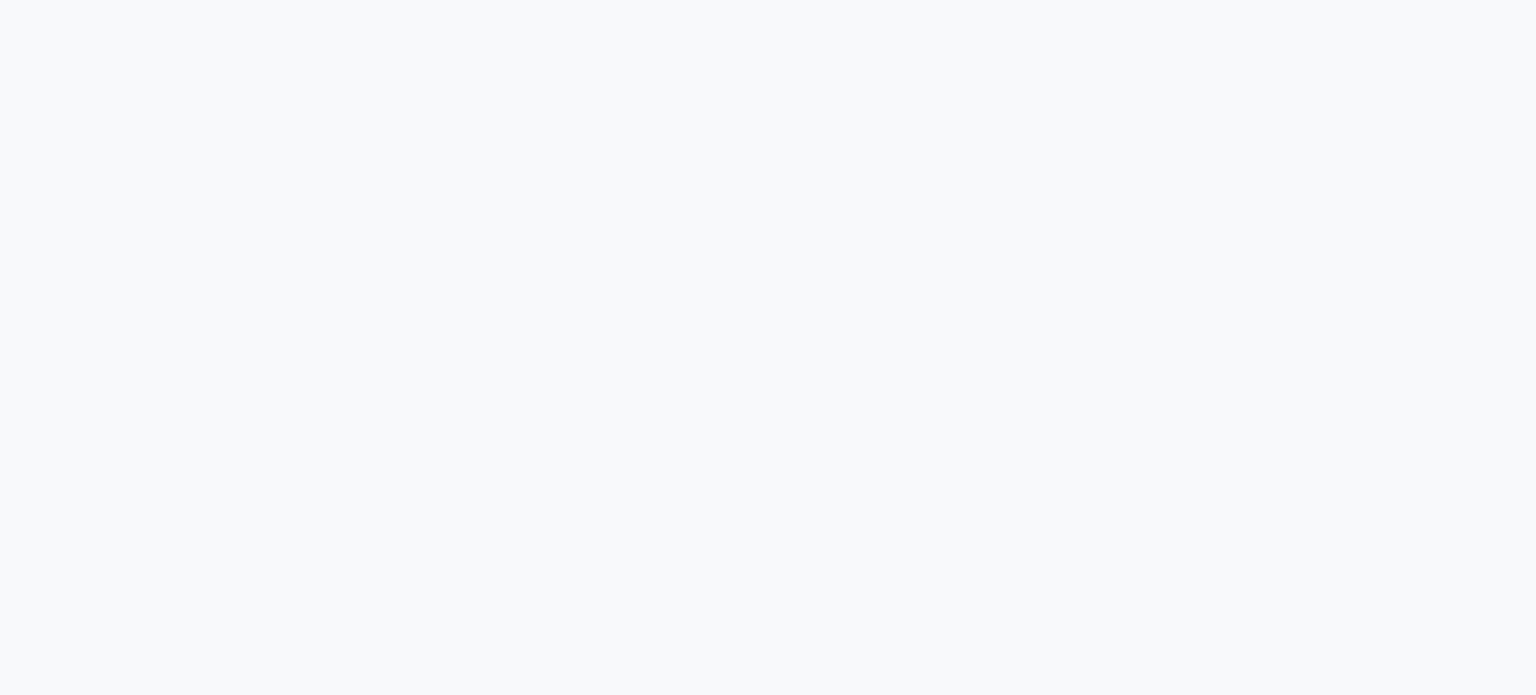 scroll, scrollTop: 0, scrollLeft: 0, axis: both 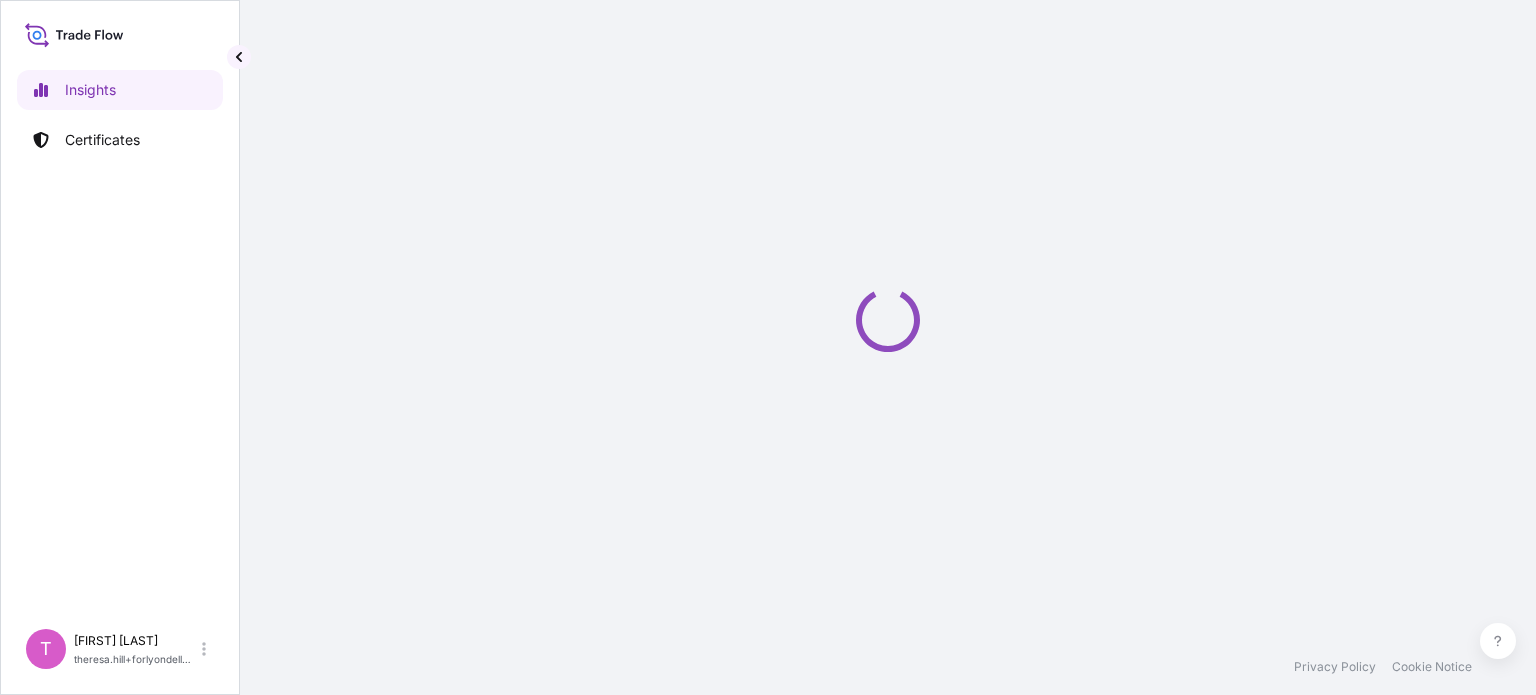select on "2025" 